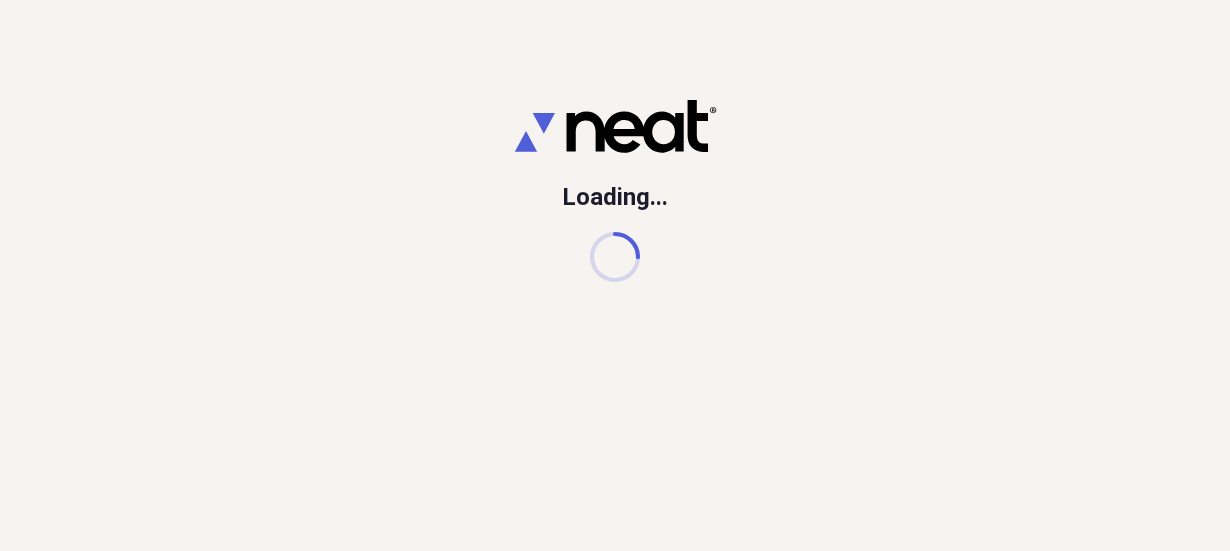 scroll, scrollTop: 0, scrollLeft: 0, axis: both 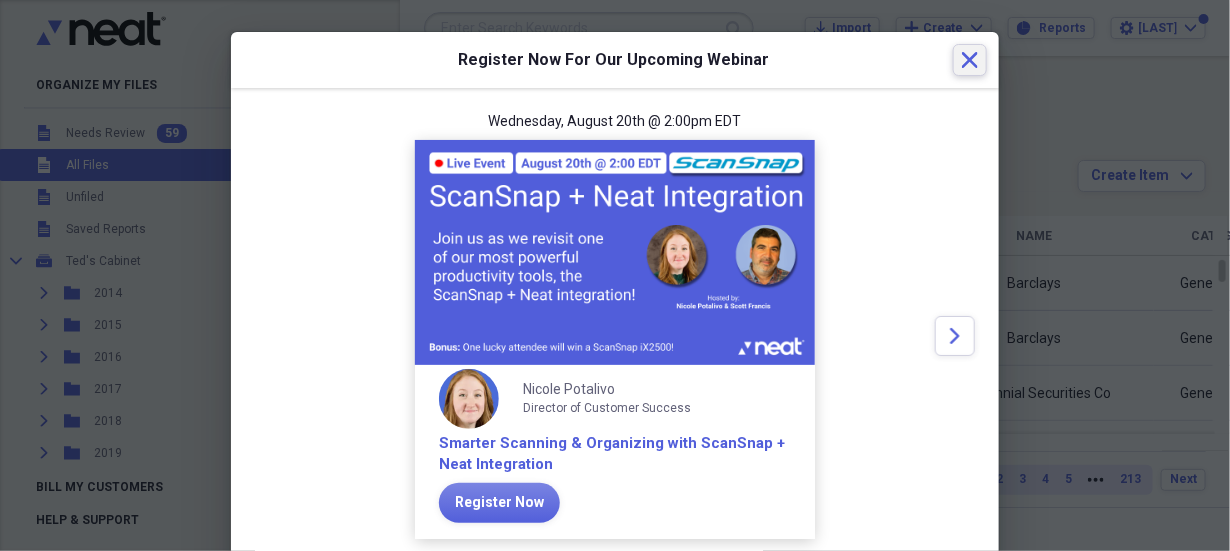 click on "Close" 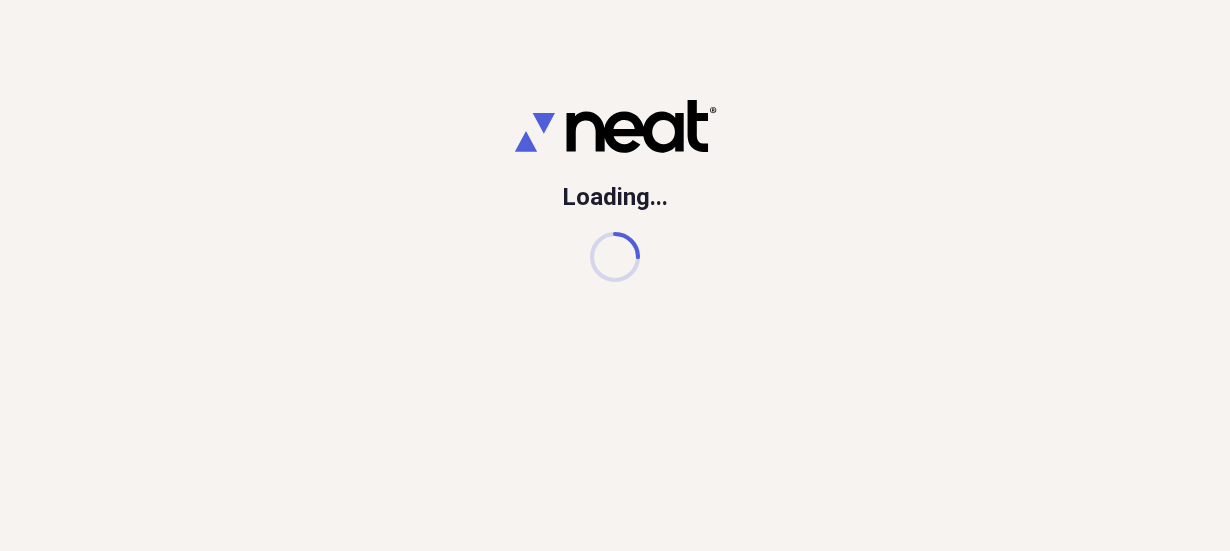 scroll, scrollTop: 0, scrollLeft: 0, axis: both 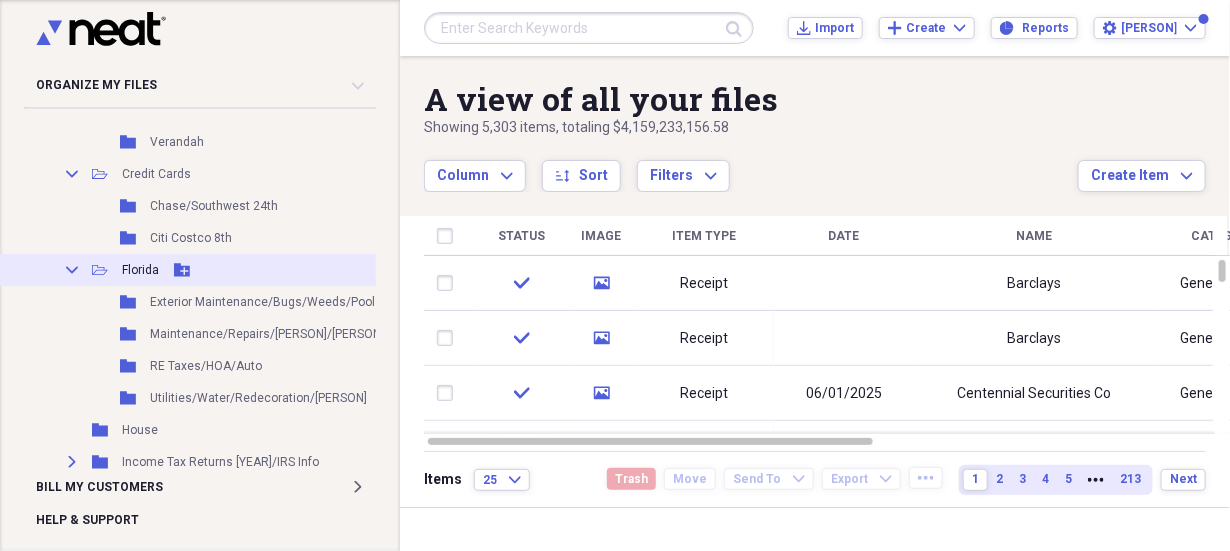click on "Collapse" 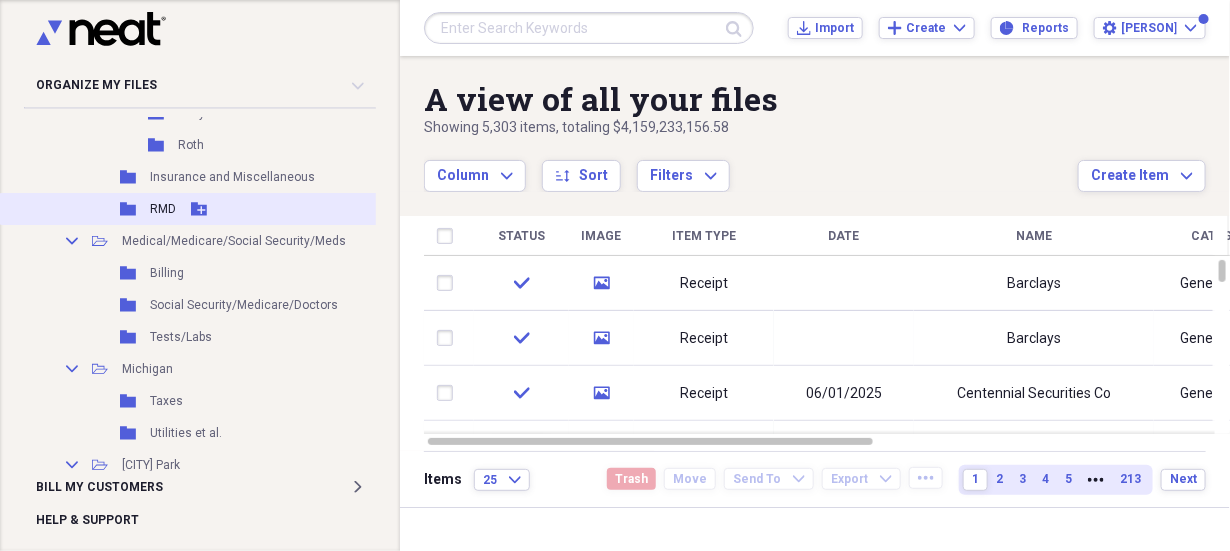 scroll, scrollTop: 1454, scrollLeft: 0, axis: vertical 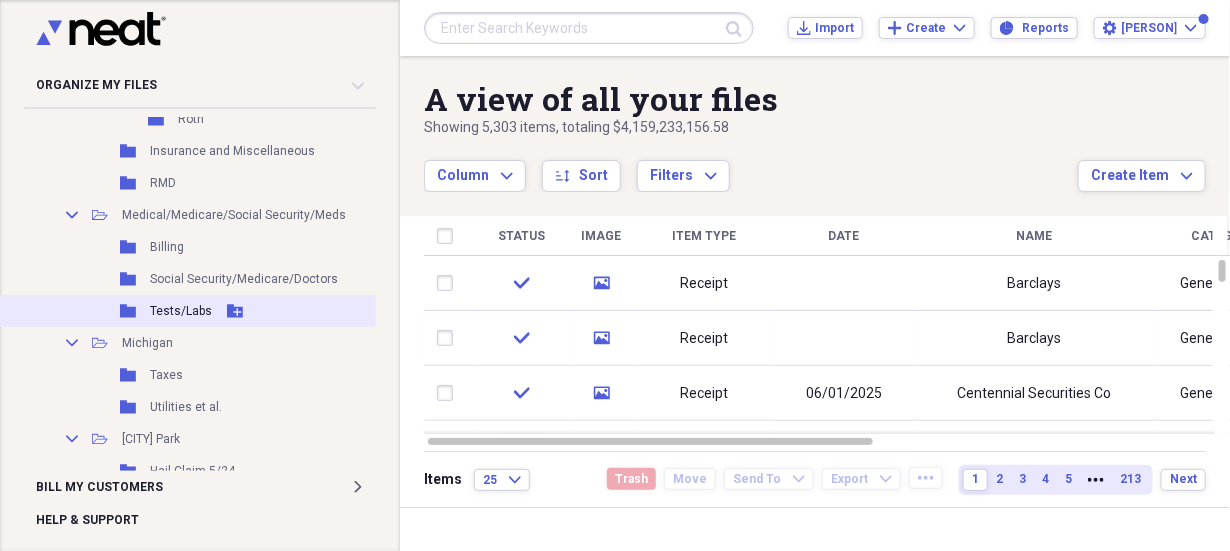 click on "Folder Tests/Labs Add Folder" at bounding box center (287, 311) 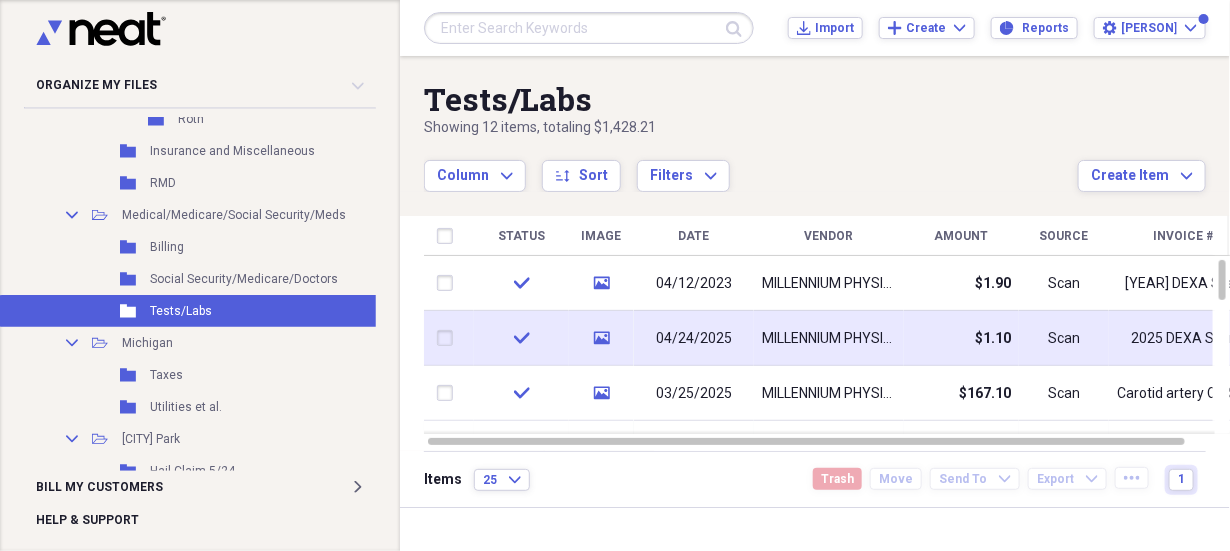 click on "media" at bounding box center (602, 338) 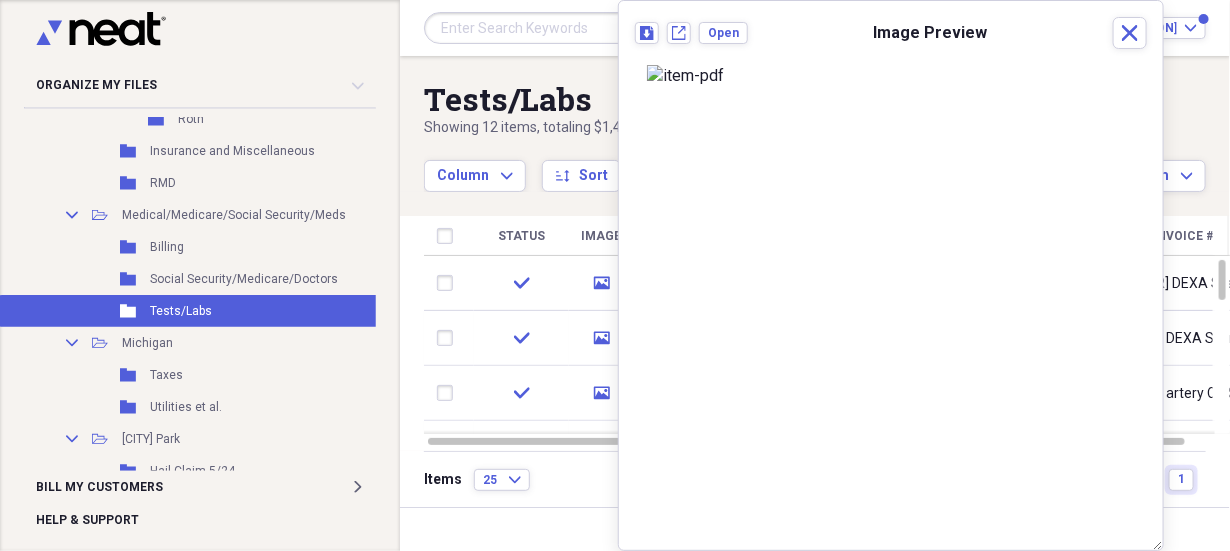 click at bounding box center (891, 76) 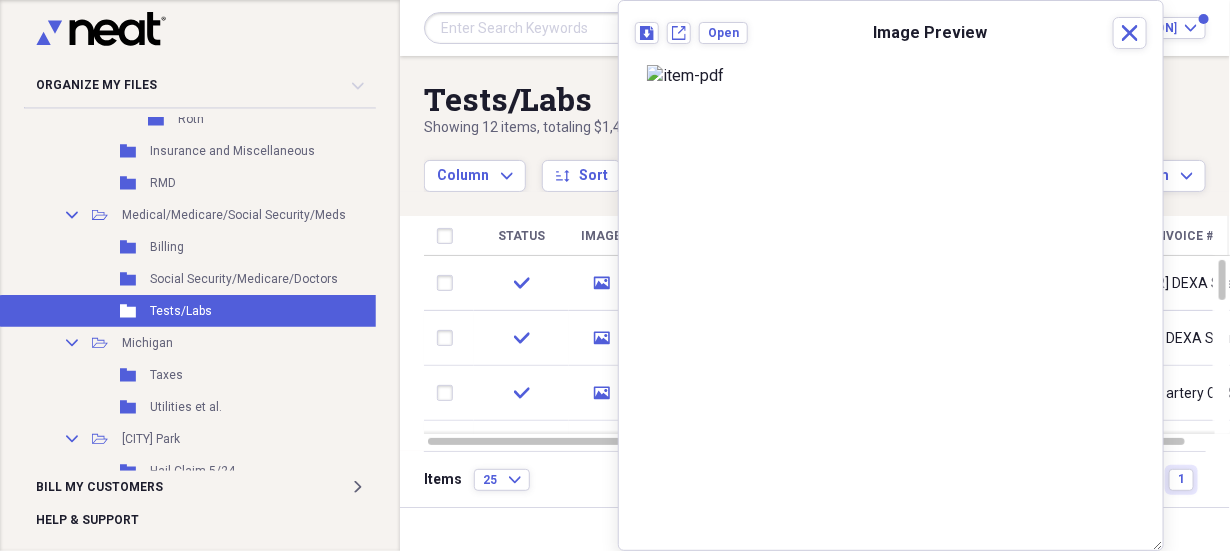 scroll, scrollTop: 0, scrollLeft: 0, axis: both 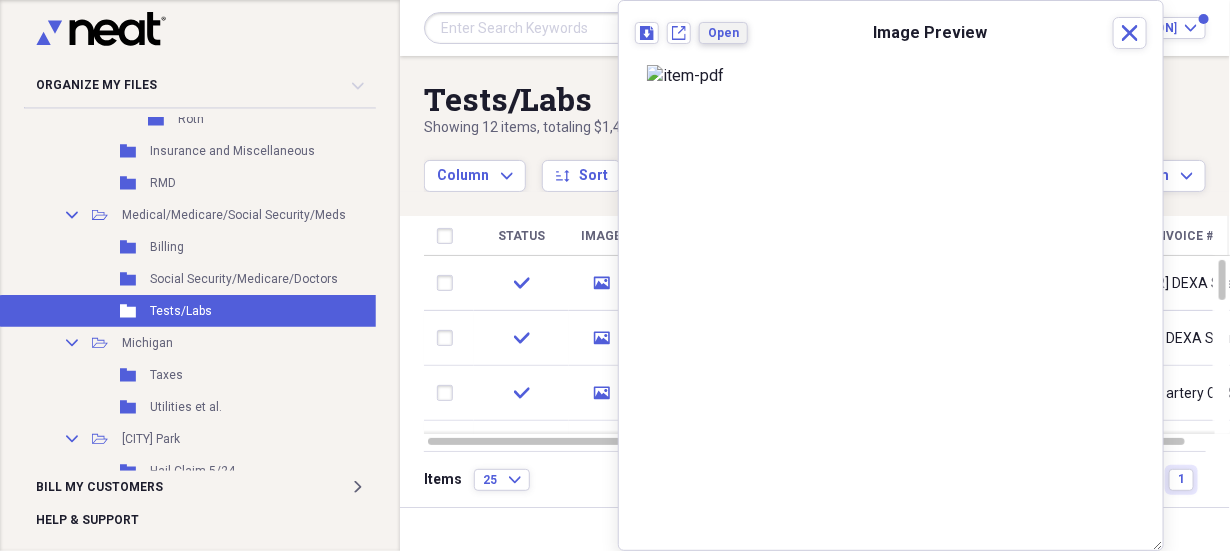 click on "Open" at bounding box center [723, 33] 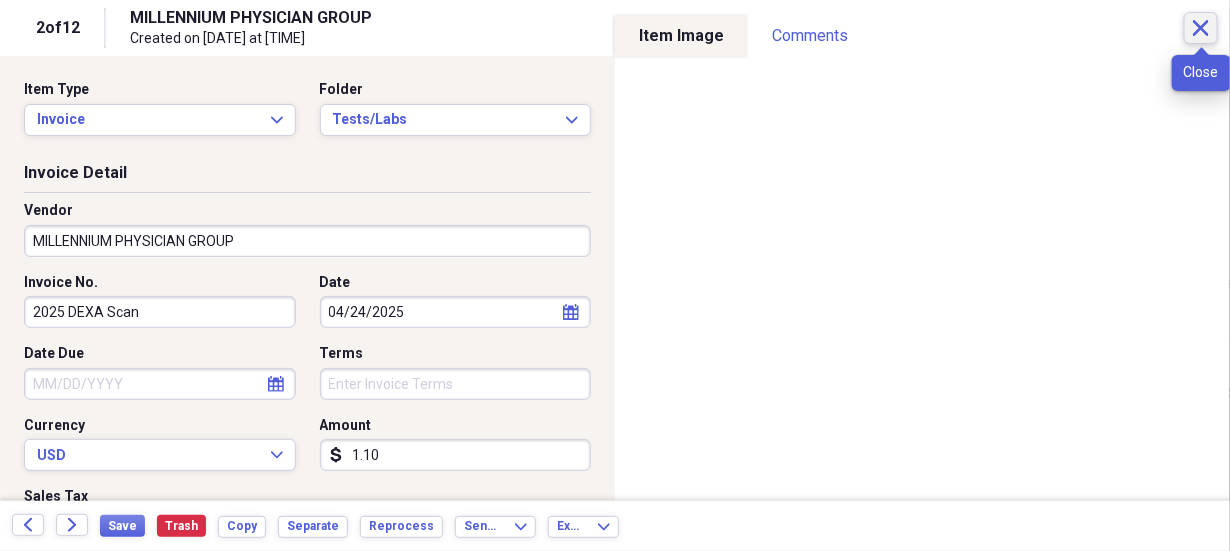 click 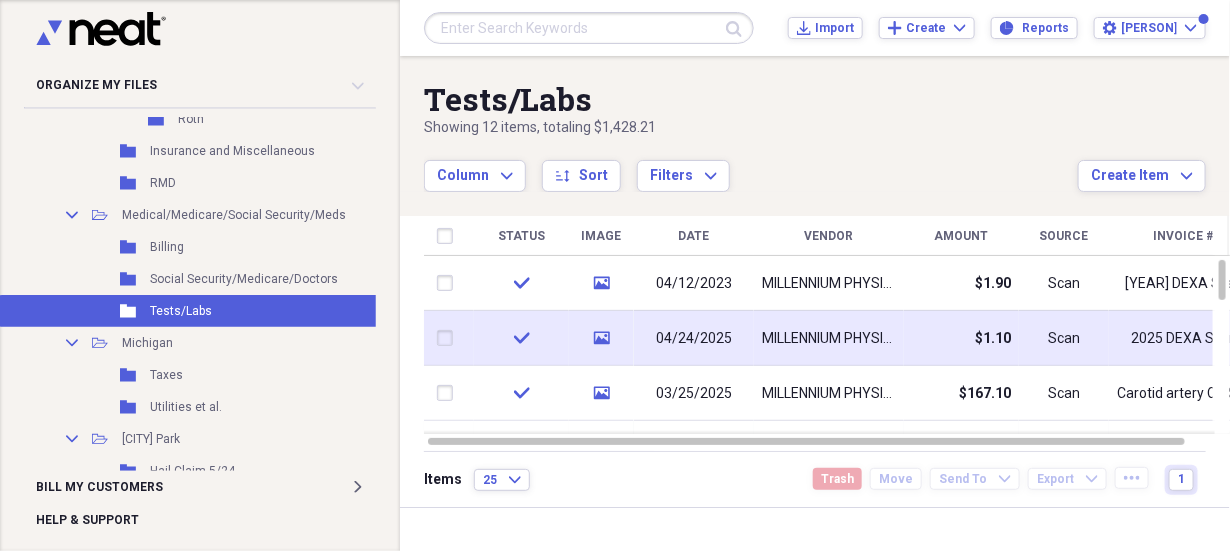 click on "MILLENNIUM PHYSICIAN GROUP" at bounding box center [829, 338] 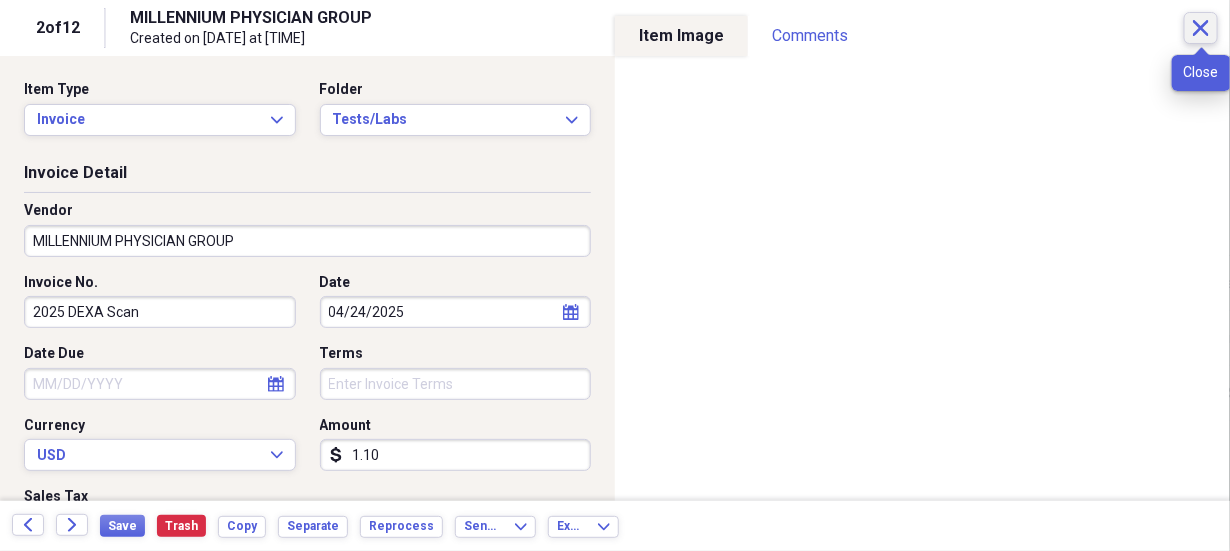 click 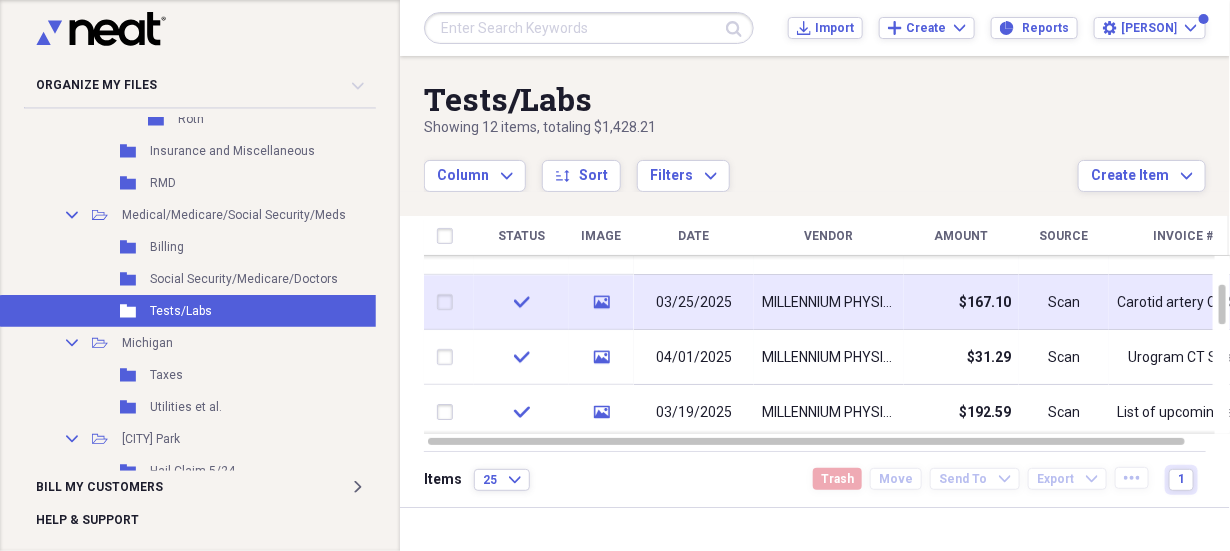 click on "$167.10" at bounding box center [985, 303] 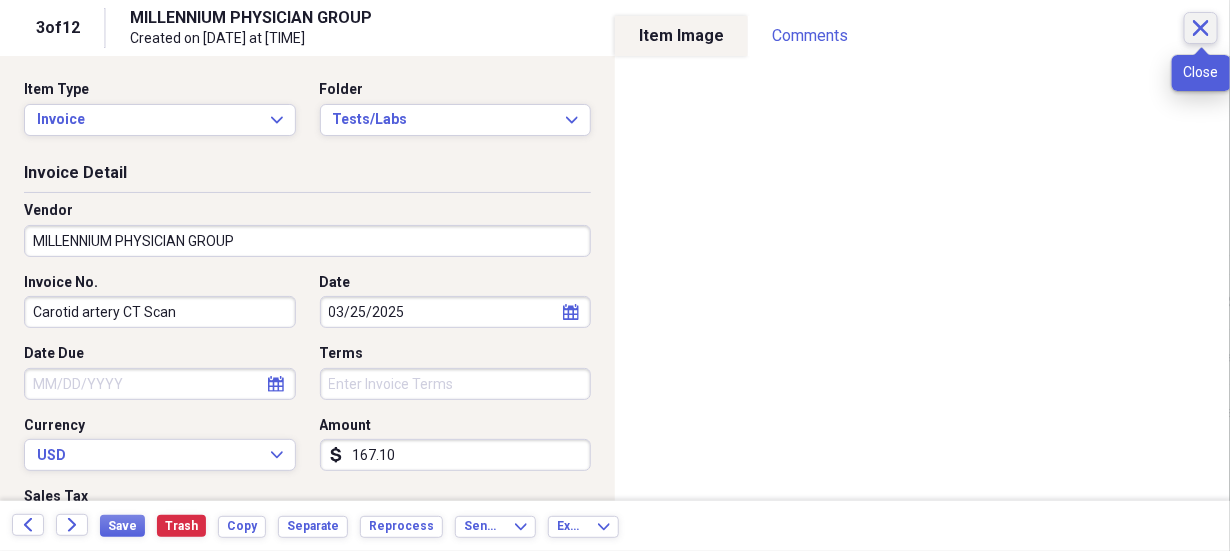 click on "Close" 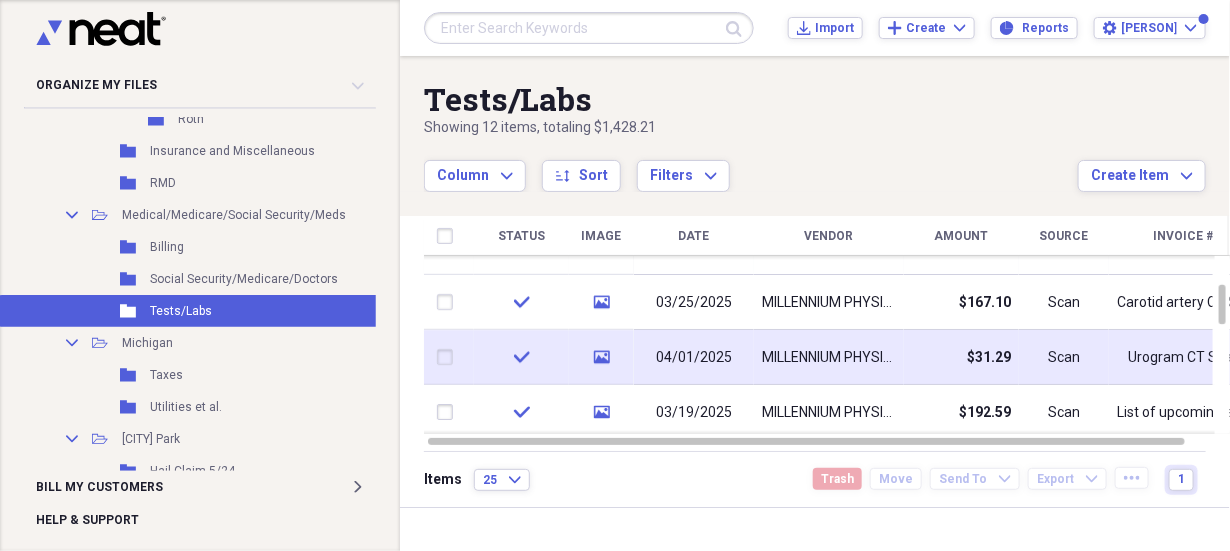 click on "$31.29" at bounding box center (989, 358) 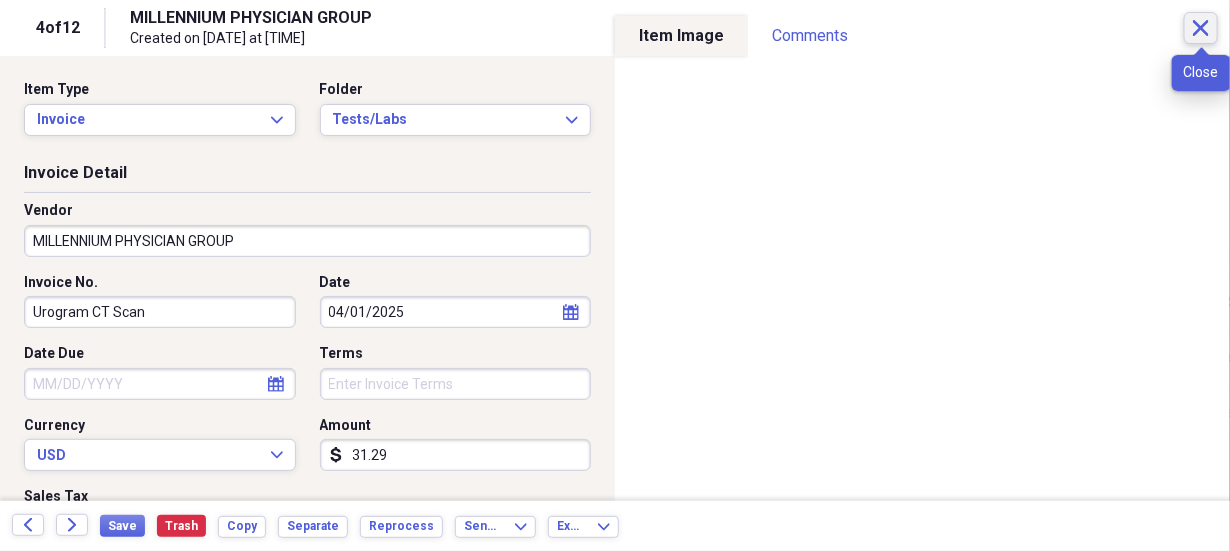 click 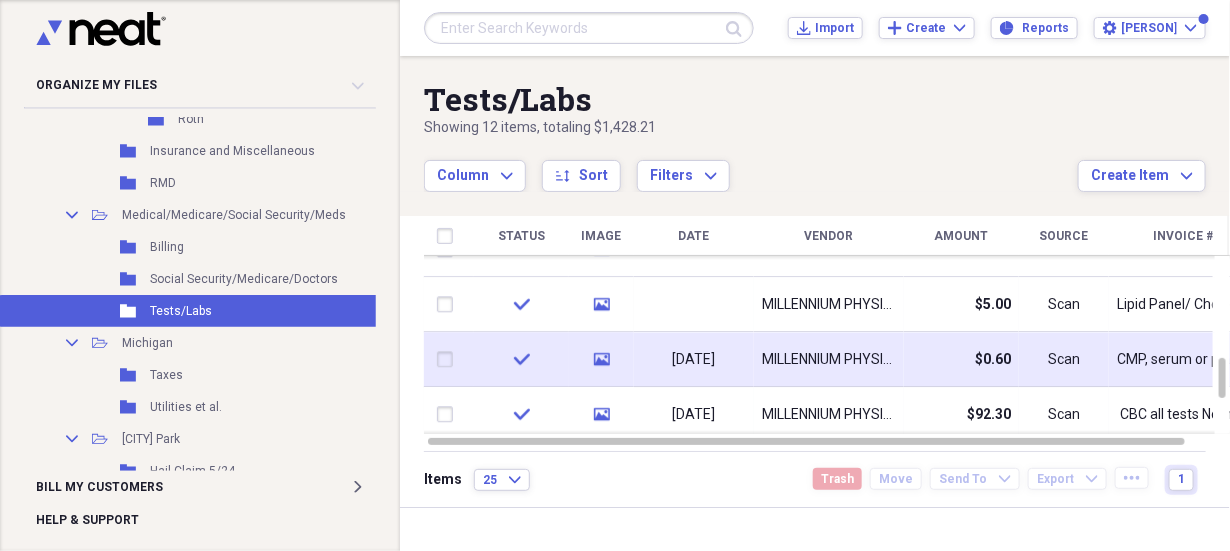 click on "MILLENNIUM PHYSICIAN GROUP" at bounding box center (829, 360) 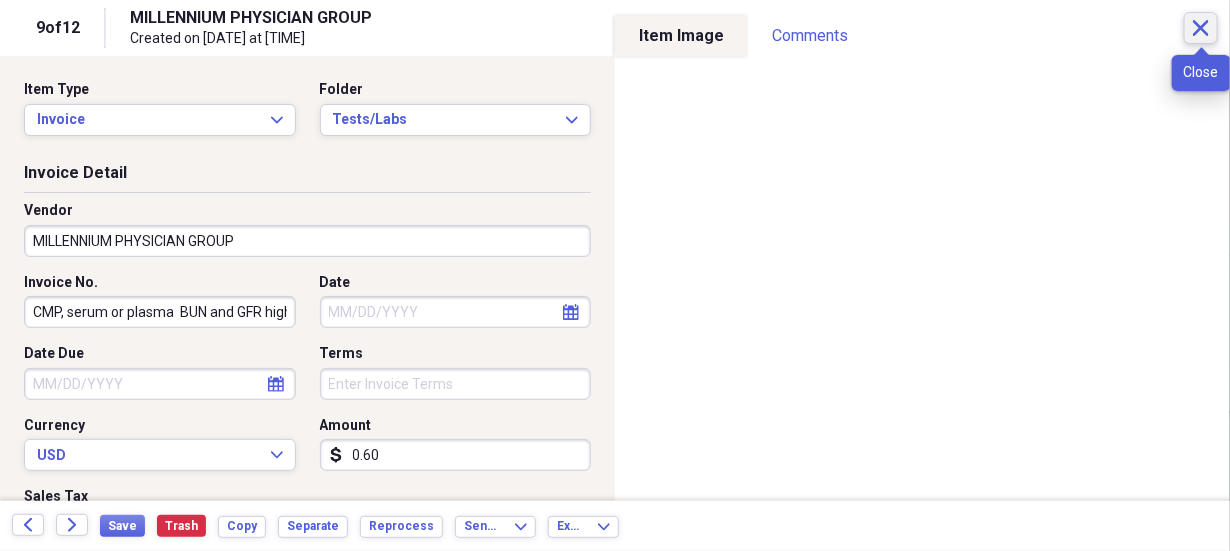 click on "Close" 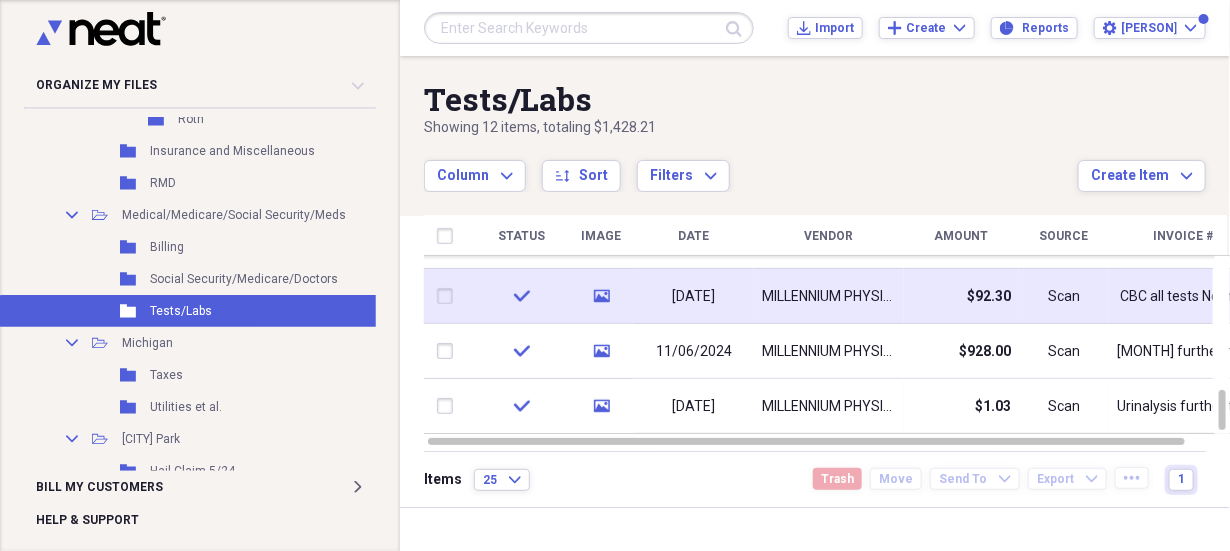 click on "$92.30" at bounding box center [961, 296] 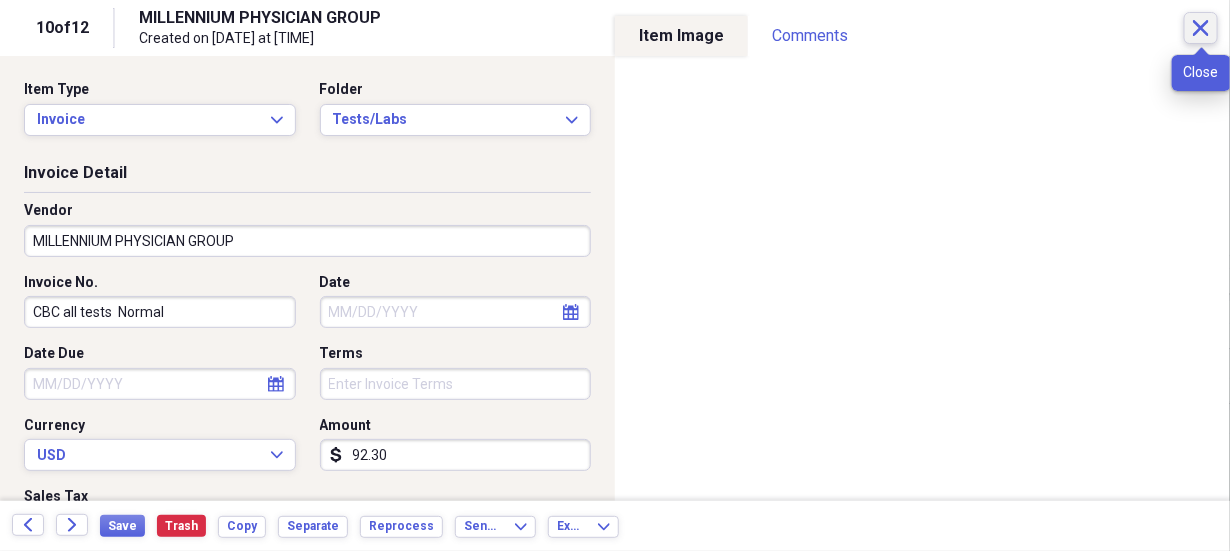 click 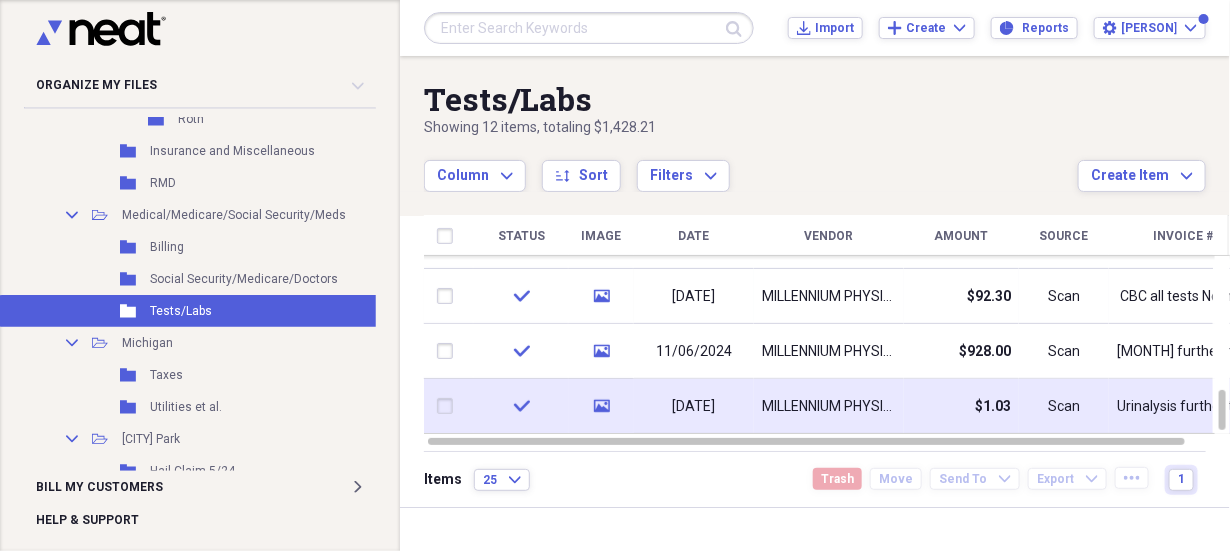 click on "MILLENNIUM PHYSICIAN GROUP" at bounding box center (829, 406) 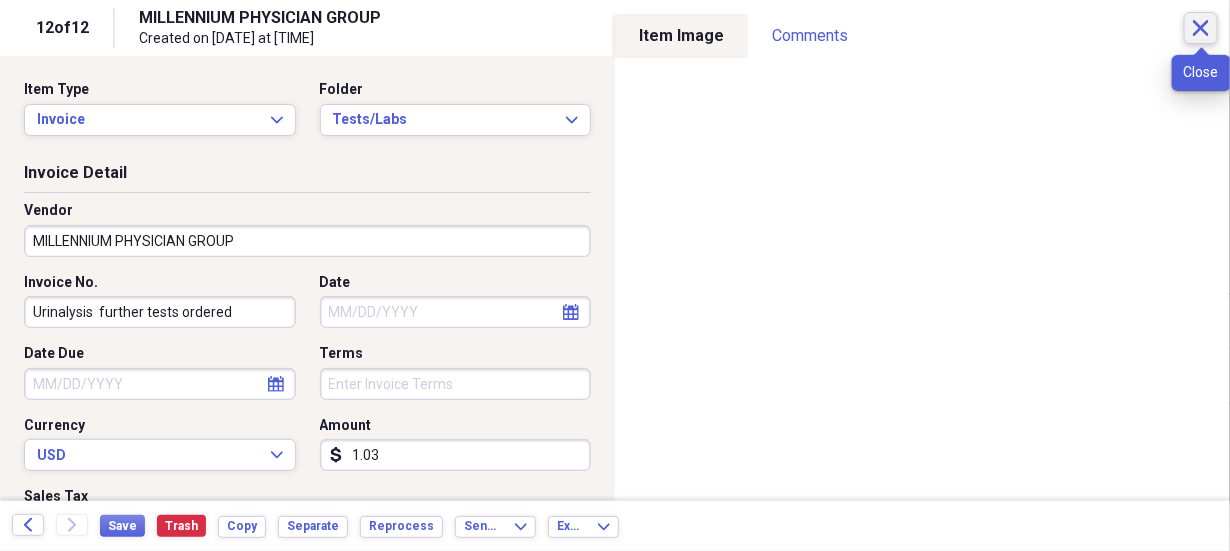 click on "Close" 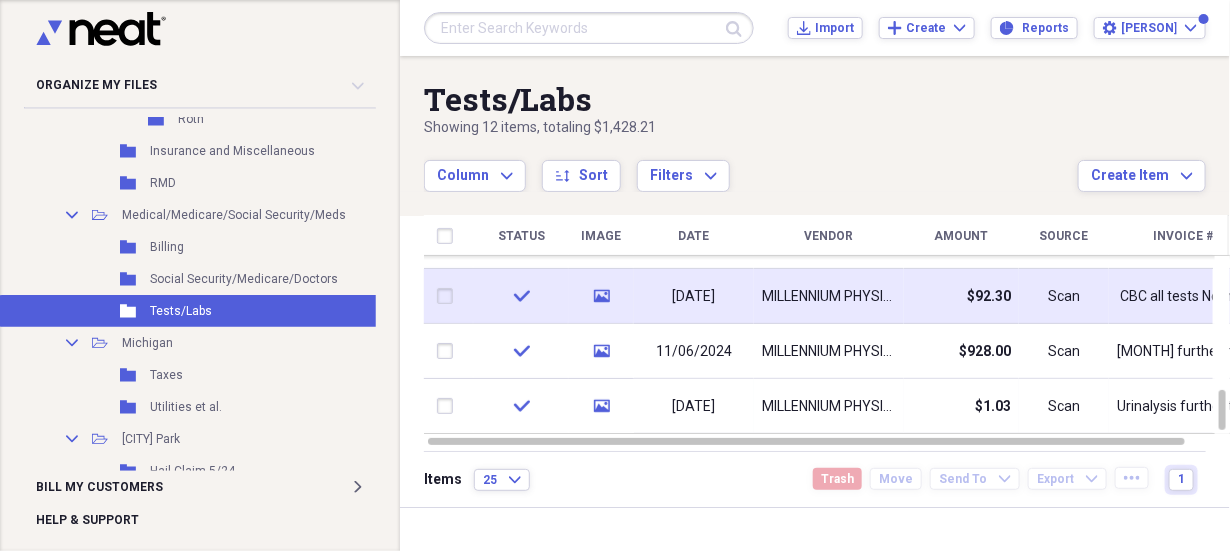 click on "MILLENNIUM PHYSICIAN GROUP" at bounding box center (829, 297) 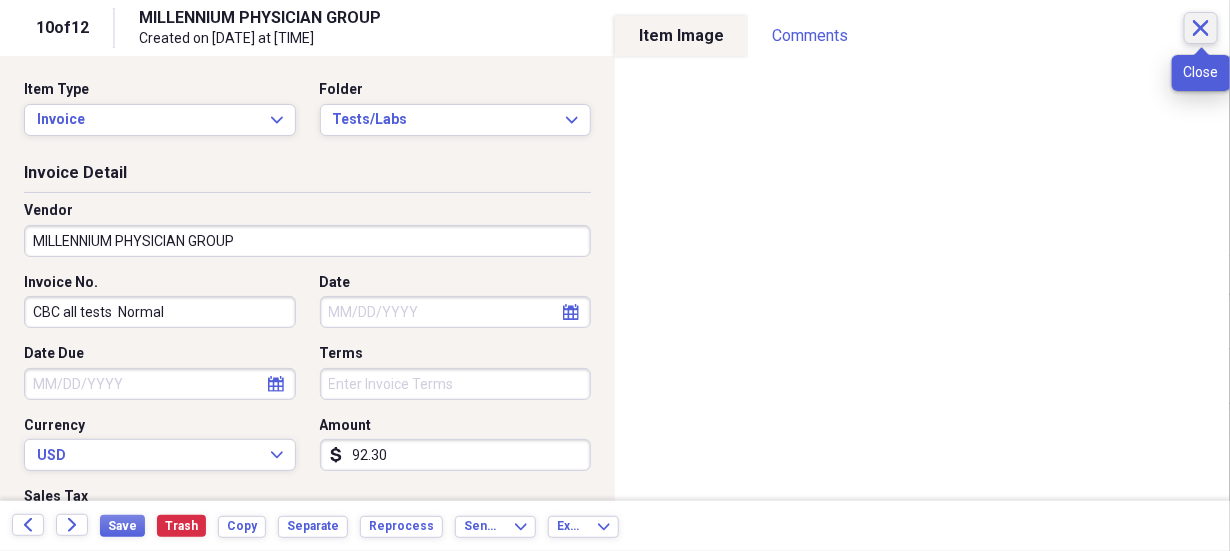 click on "Close" 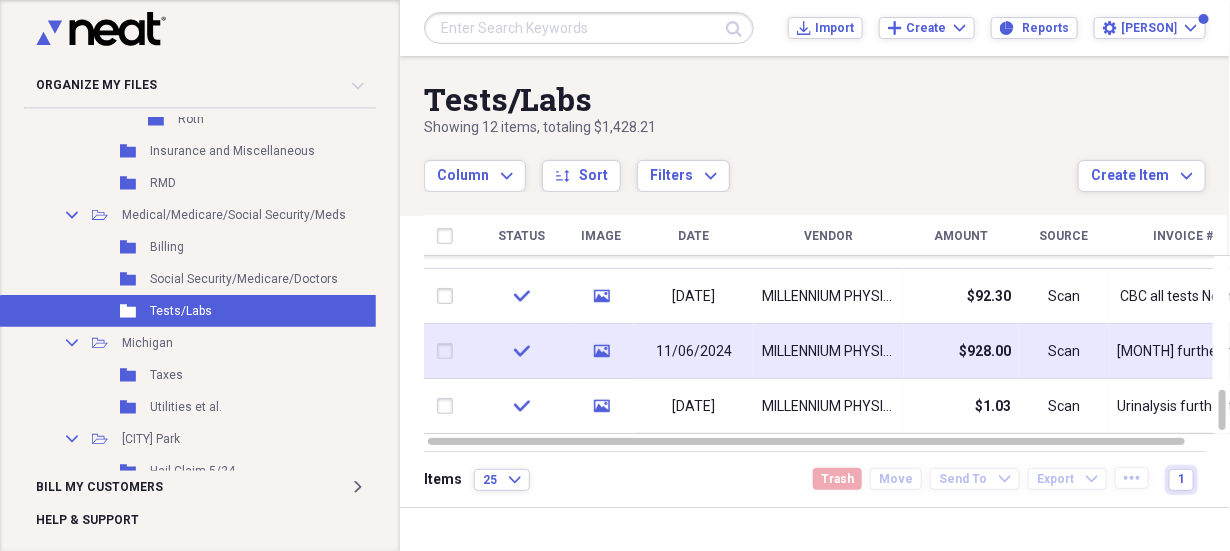 click on "$928.00" at bounding box center [985, 352] 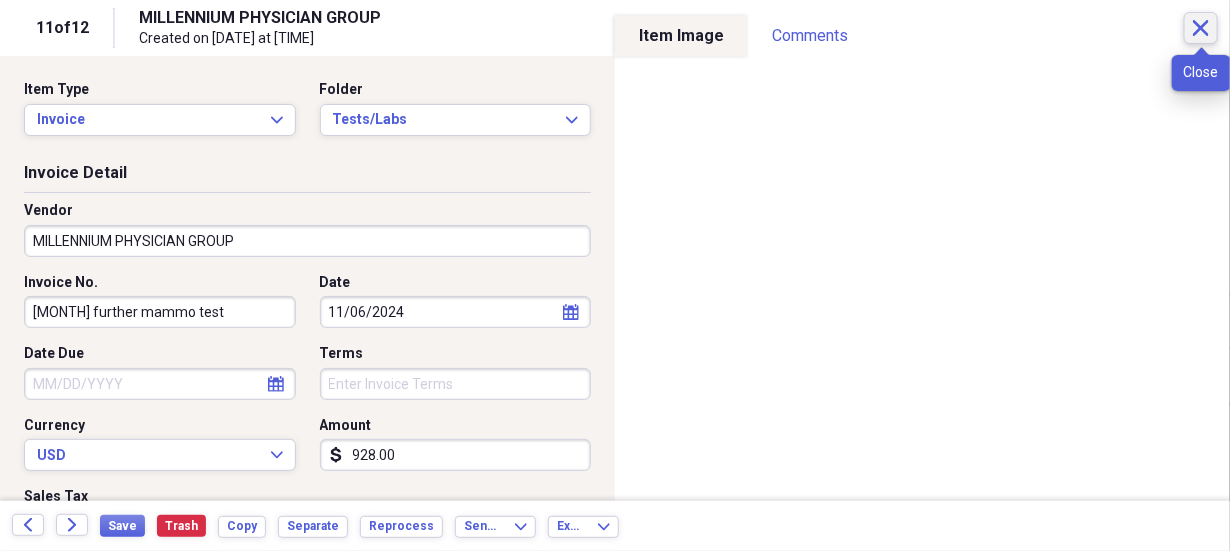 click on "Close" 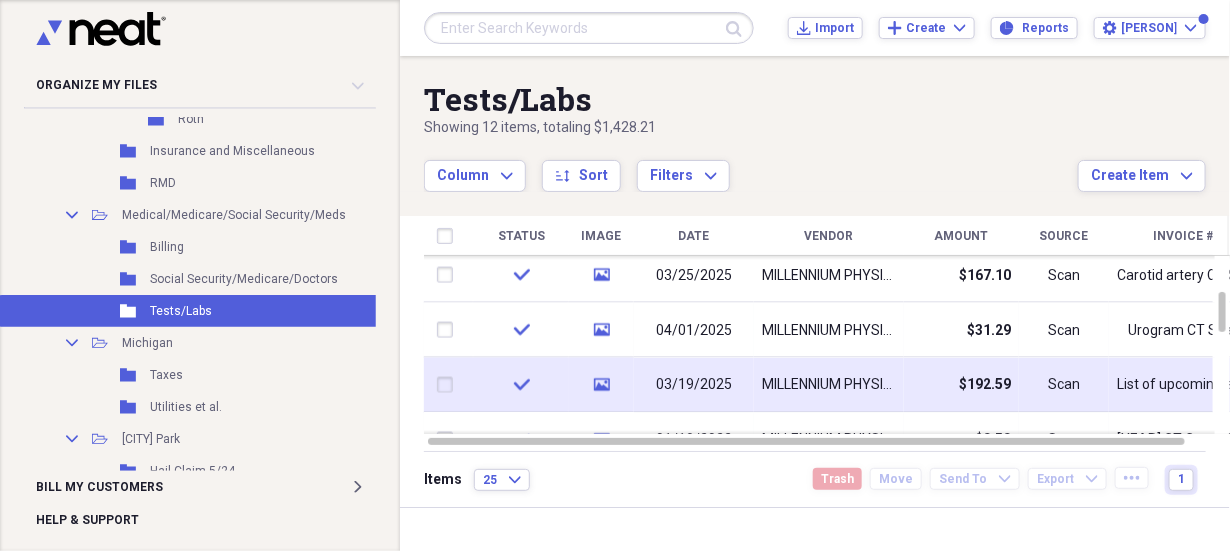 click on "MILLENNIUM PHYSICIAN GROUP" at bounding box center [829, 385] 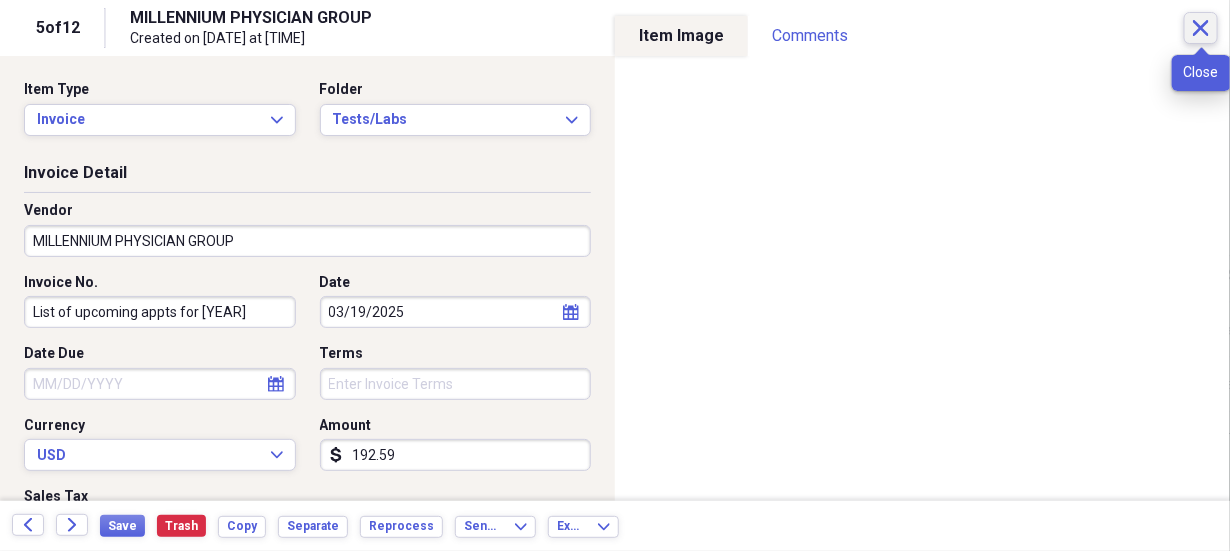click on "Close" 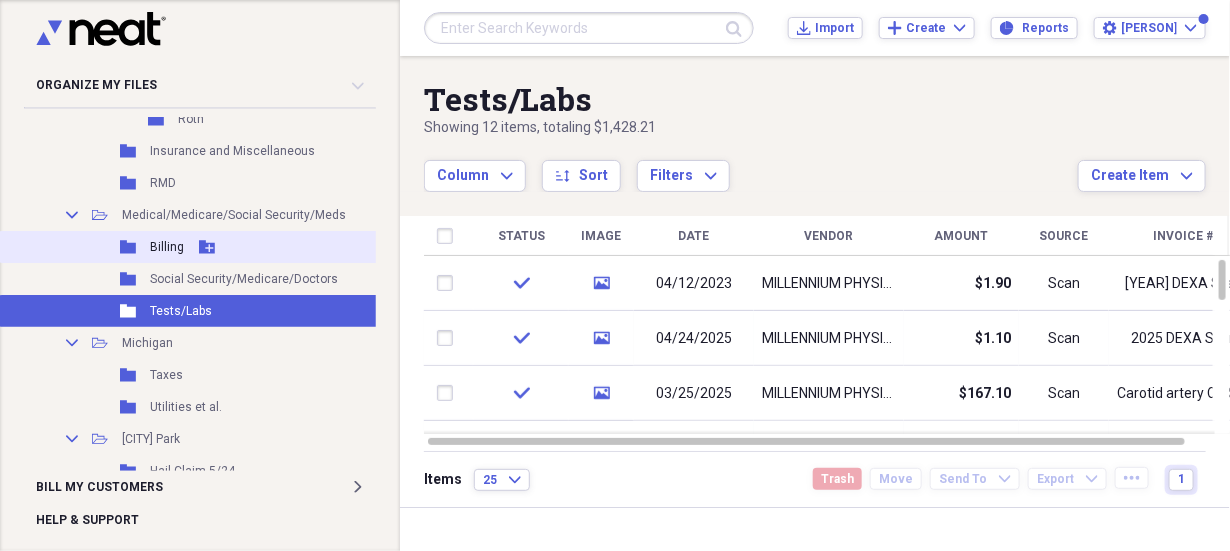 click on "Add Folder" at bounding box center [207, 247] 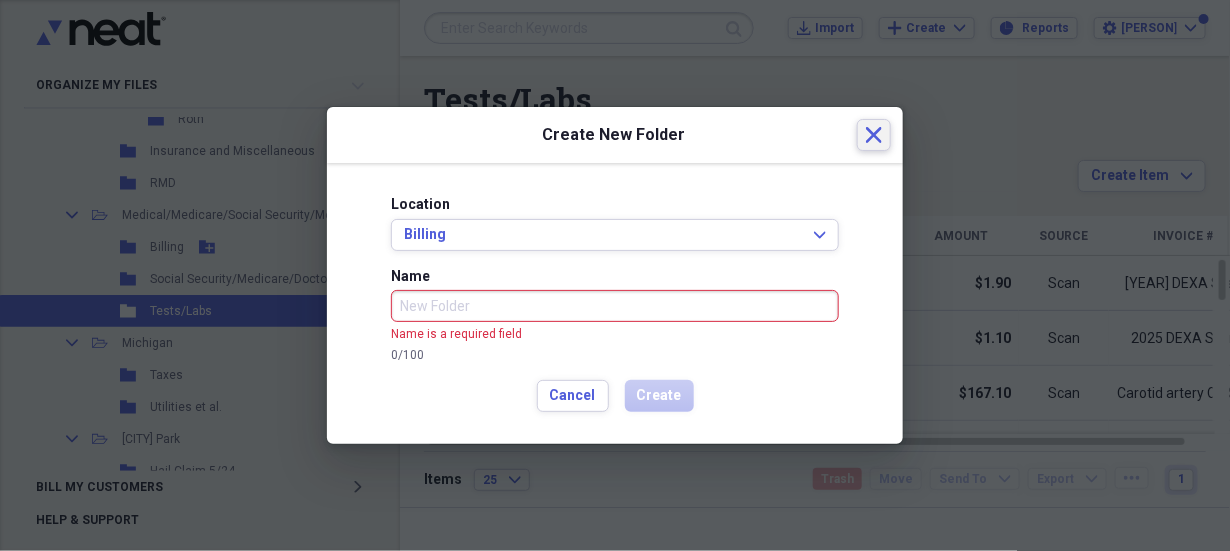 click on "Close" at bounding box center [874, 135] 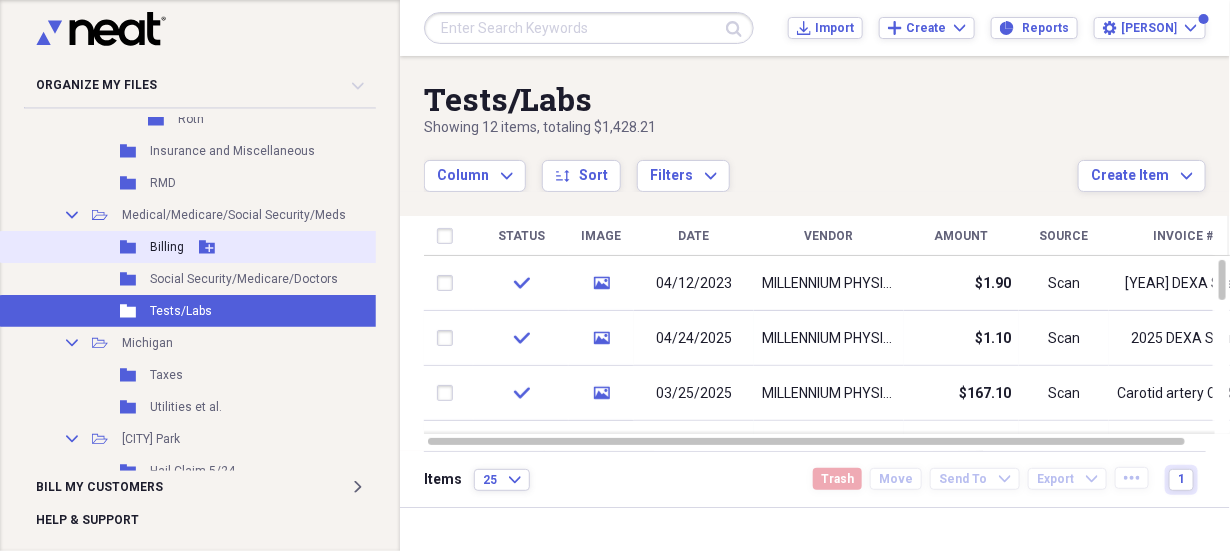 click on "Folder Billing Add Folder" at bounding box center (287, 247) 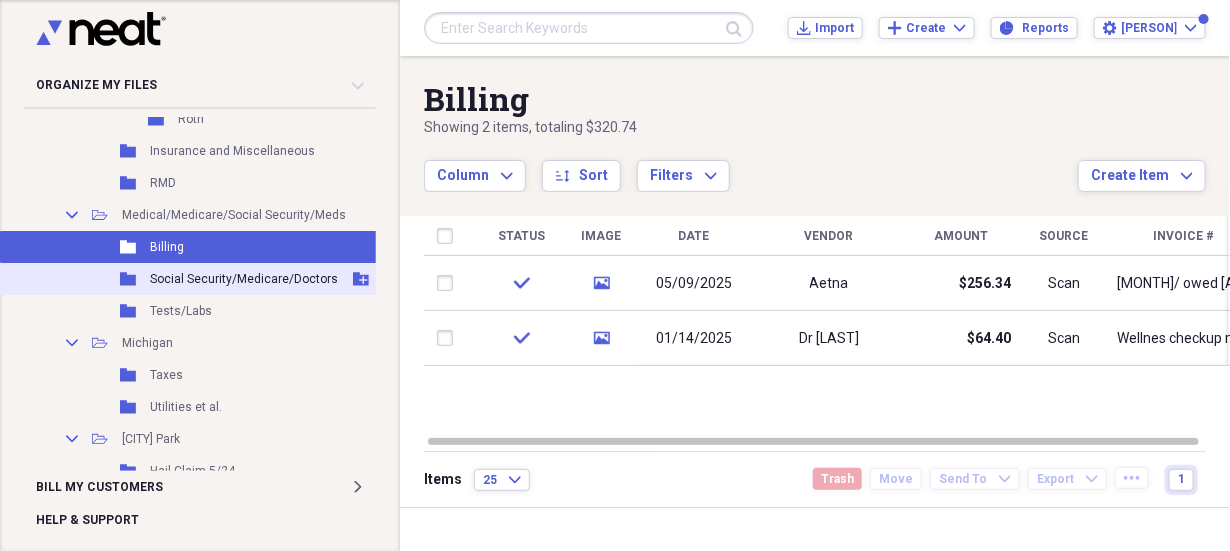 click on "Social Security/Medicare/Doctors" at bounding box center (244, 279) 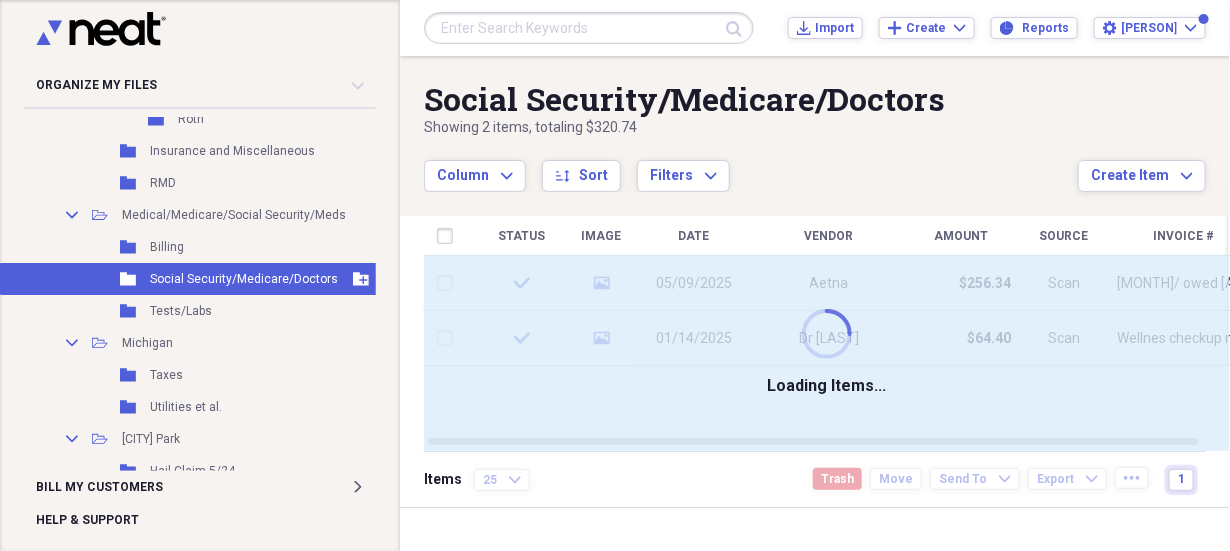 click on "Social Security/Medicare/Doctors" at bounding box center (244, 279) 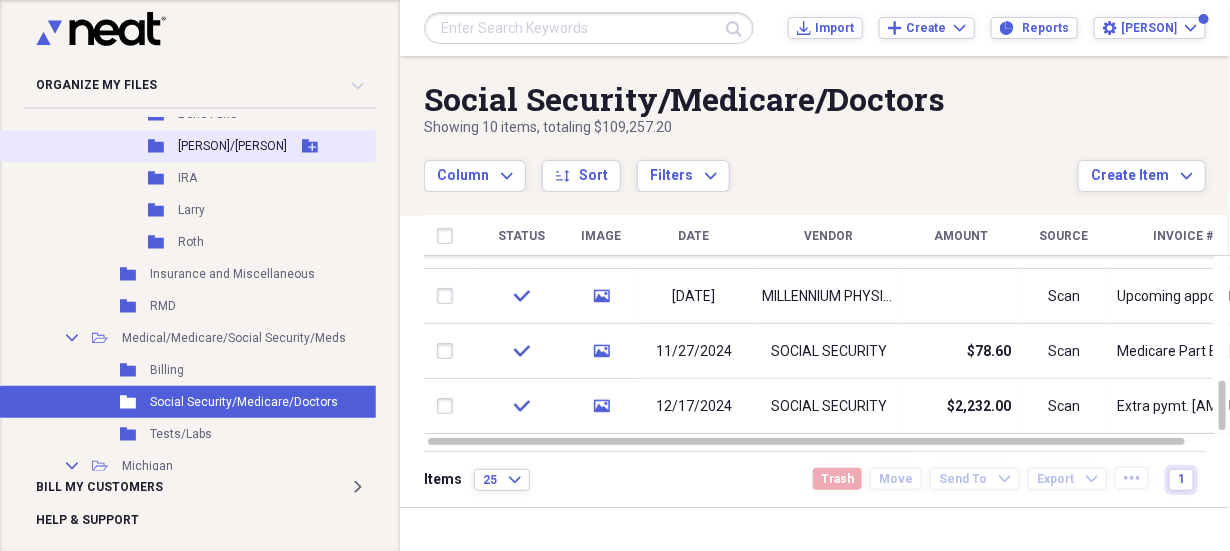 scroll, scrollTop: 1363, scrollLeft: 0, axis: vertical 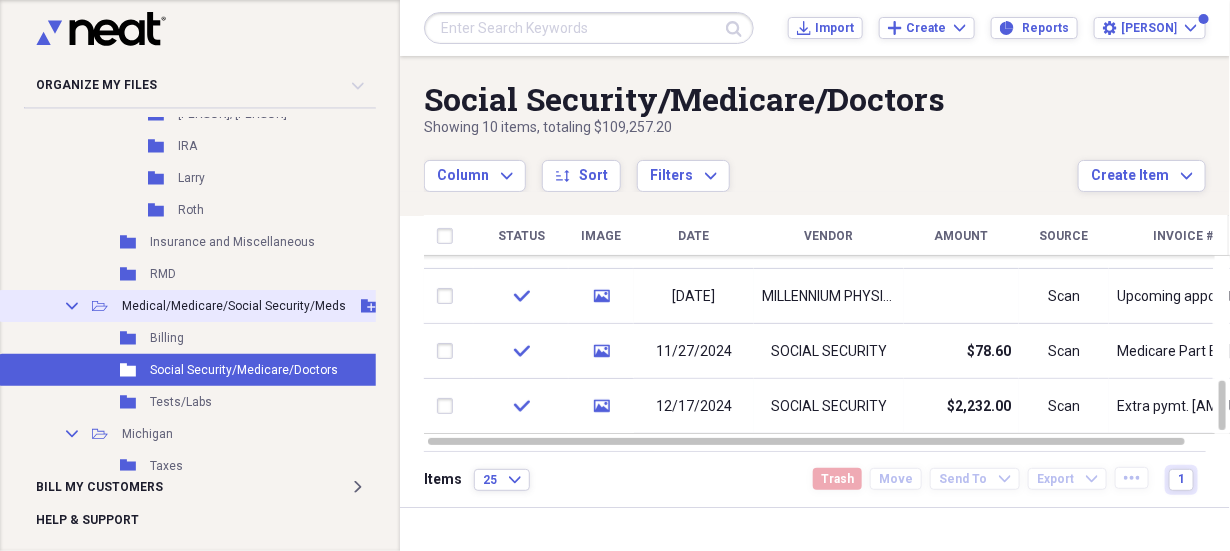 click on "Medical/Medicare/Social Security/Meds" at bounding box center [234, 306] 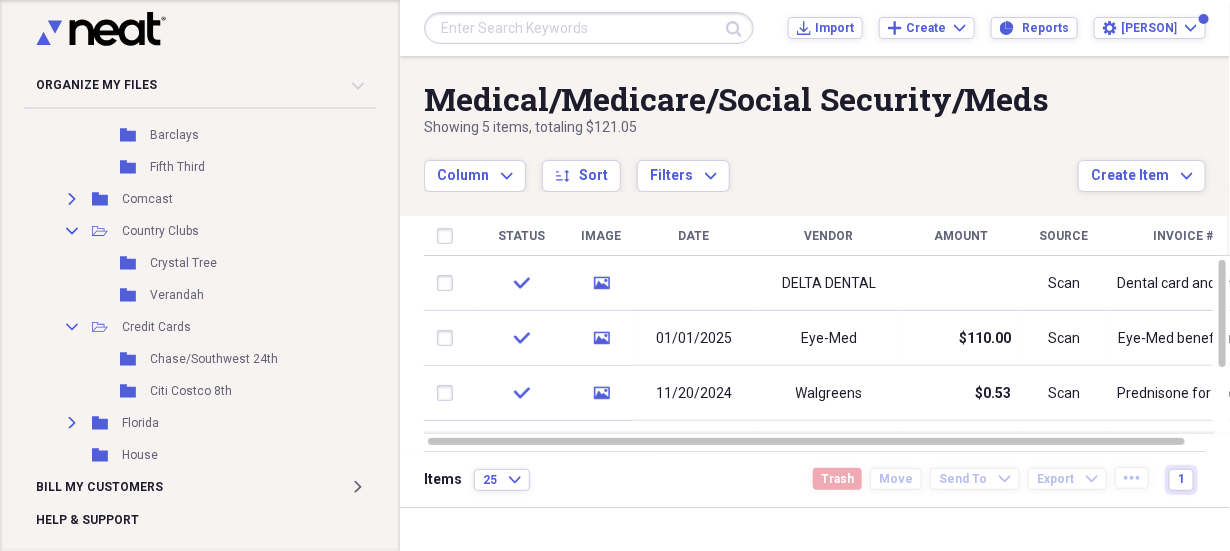 scroll, scrollTop: 454, scrollLeft: 0, axis: vertical 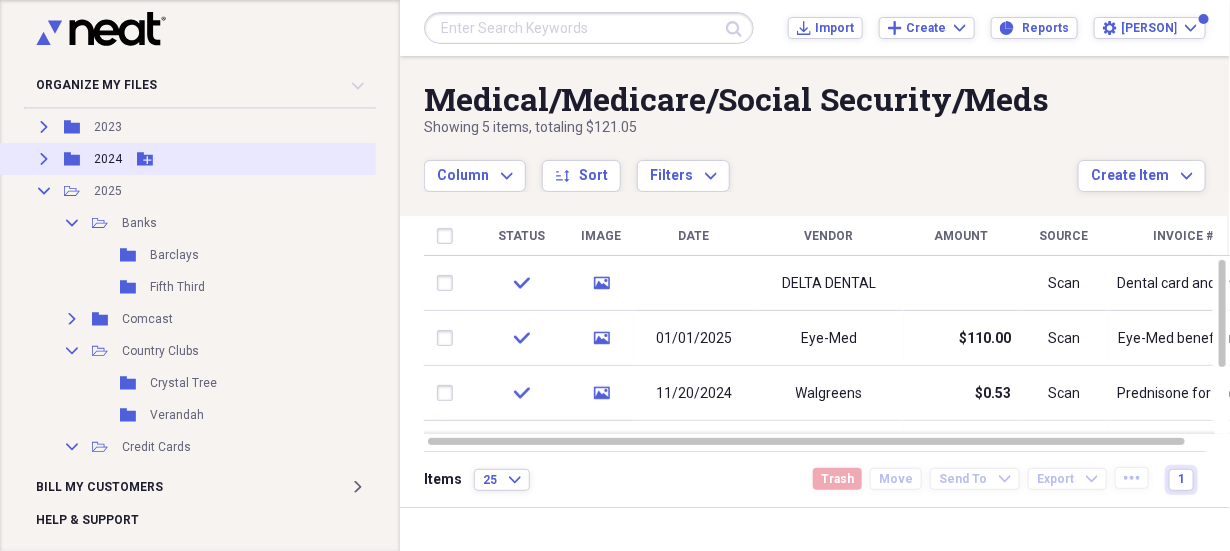 click on "Expand" 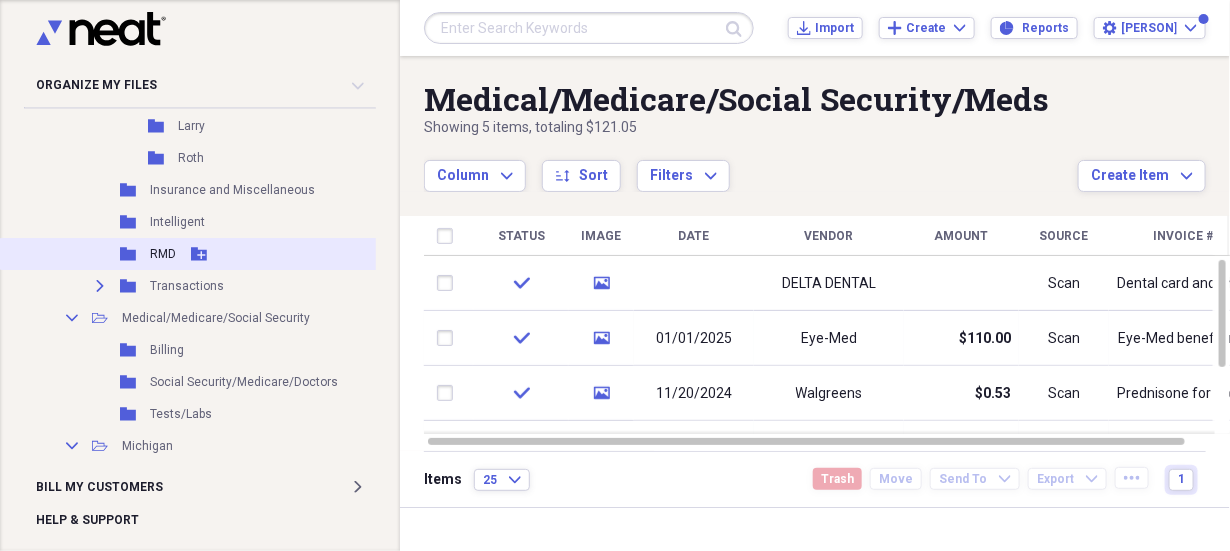 scroll, scrollTop: 1545, scrollLeft: 0, axis: vertical 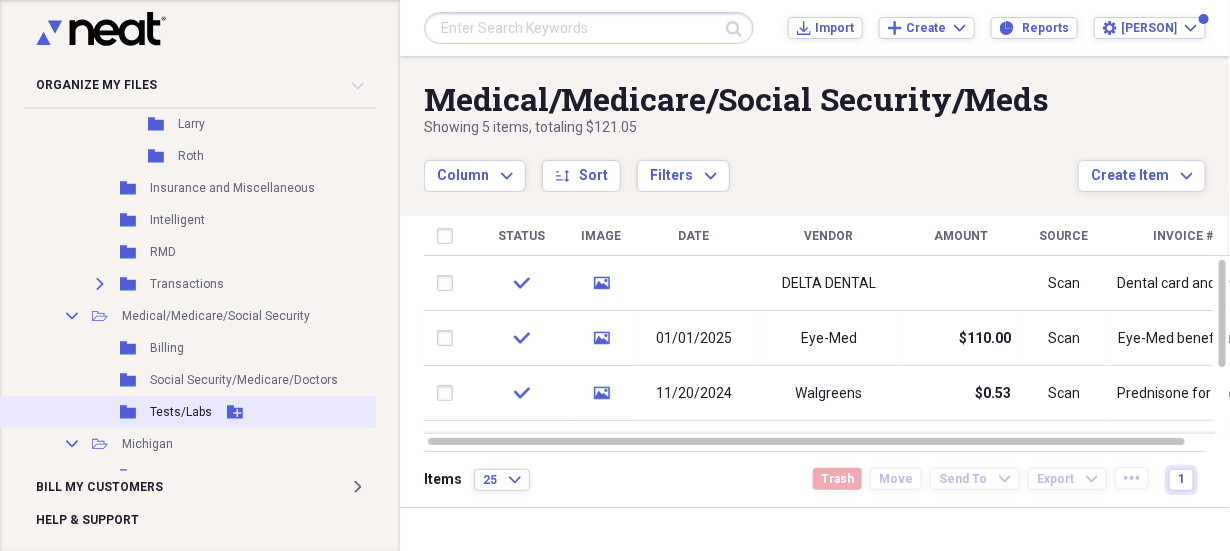 click on "Tests/Labs" at bounding box center [181, 412] 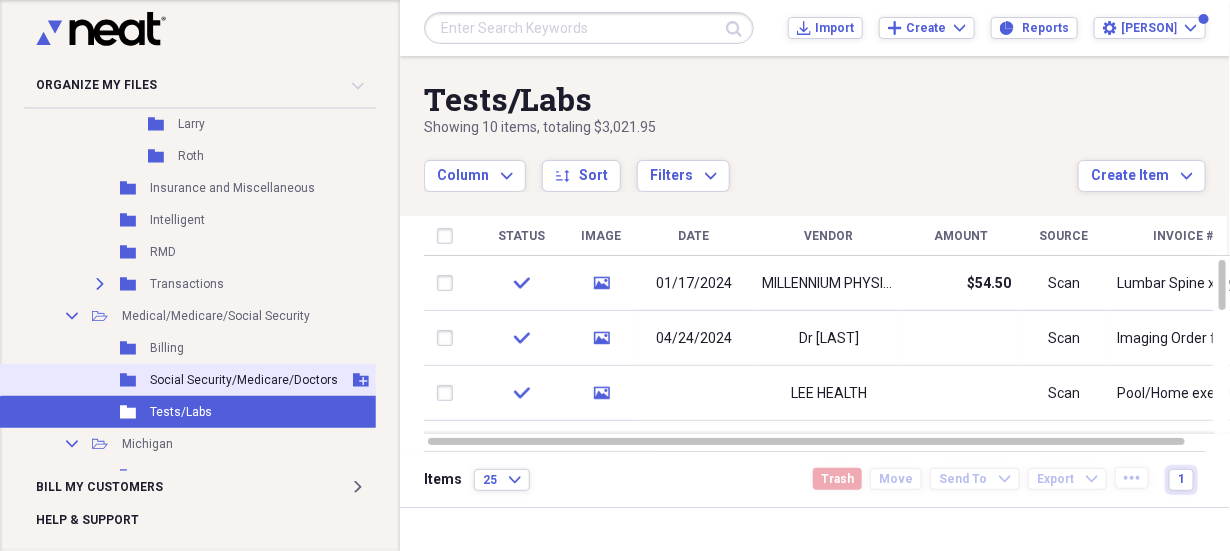 click on "Social Security/Medicare/Doctors" at bounding box center (244, 380) 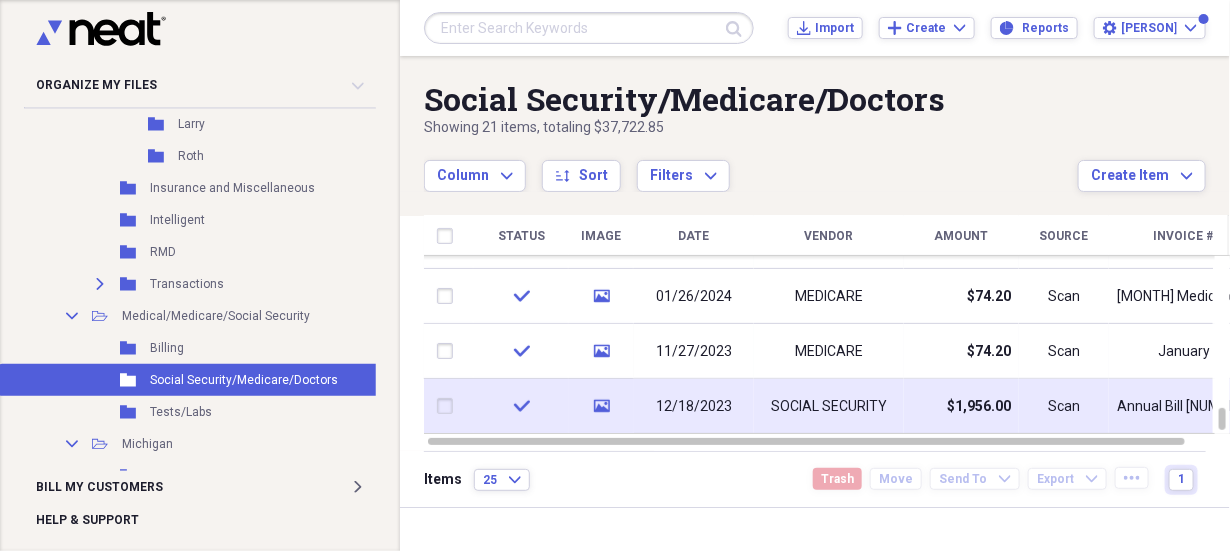 click on "12/18/2023" at bounding box center [694, 406] 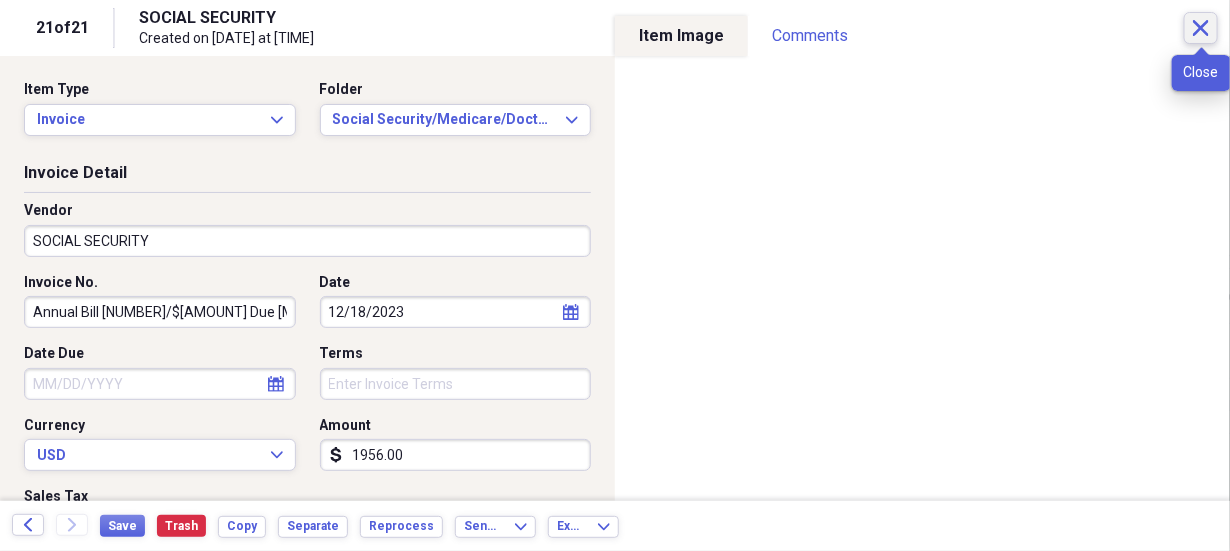 click 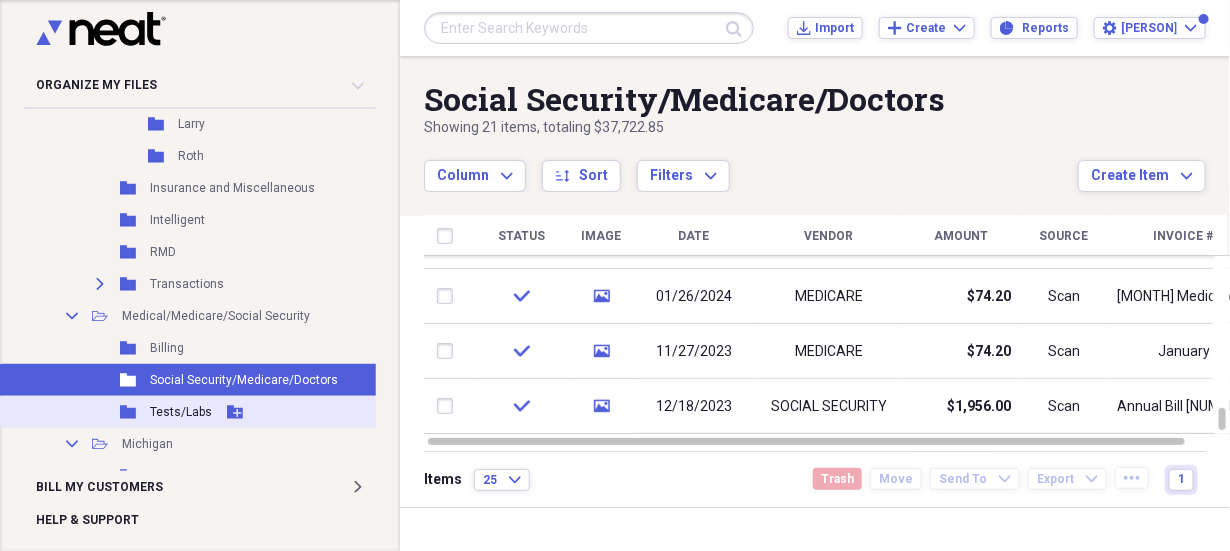 click on "Tests/Labs" at bounding box center (181, 412) 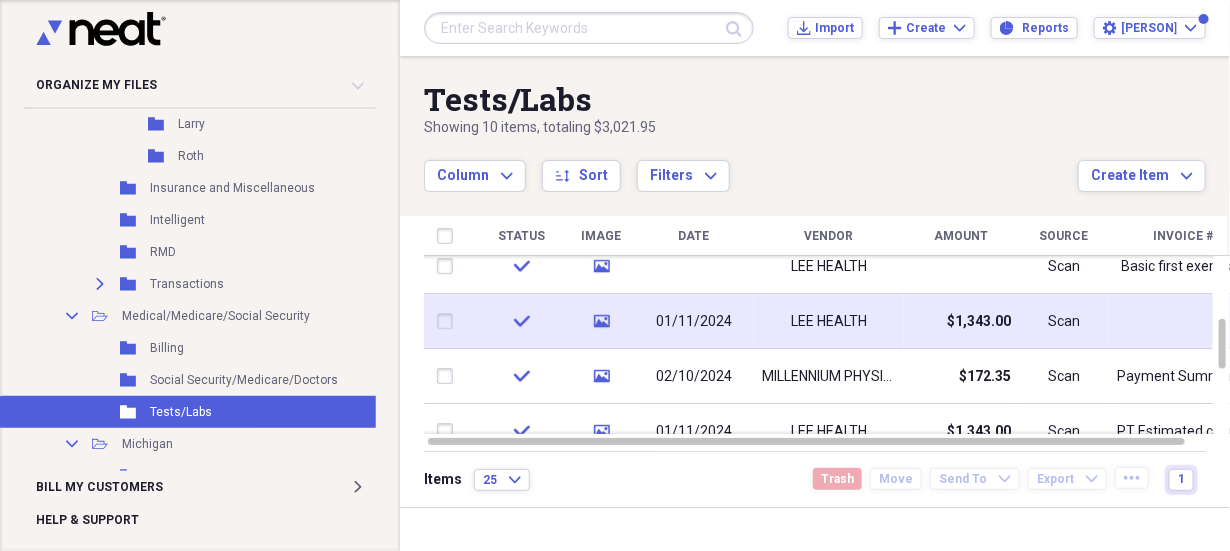 click on "01/11/2024" at bounding box center (694, 322) 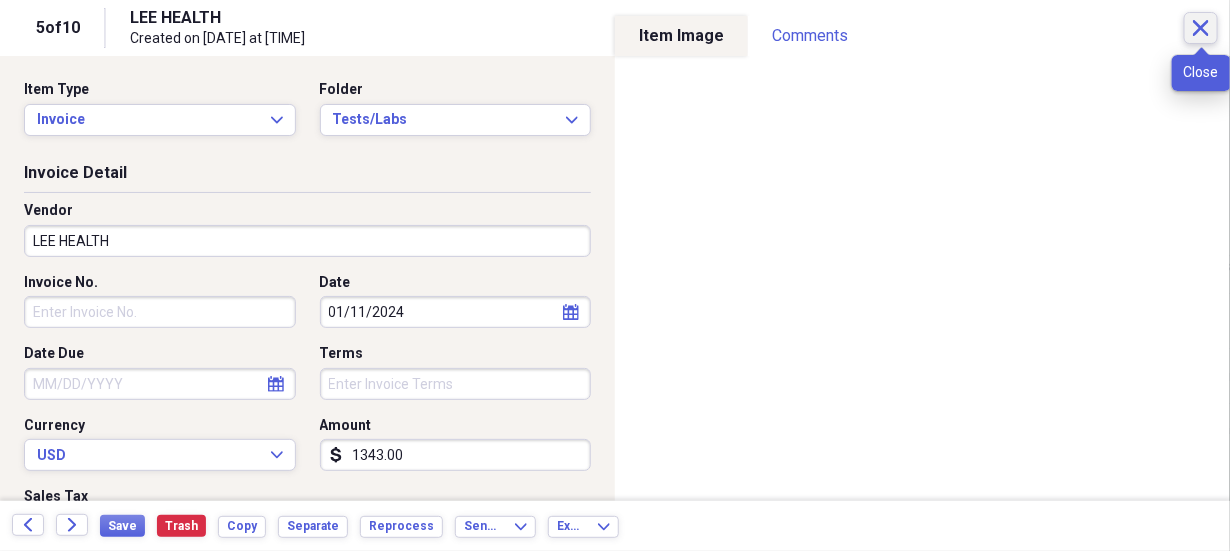 click 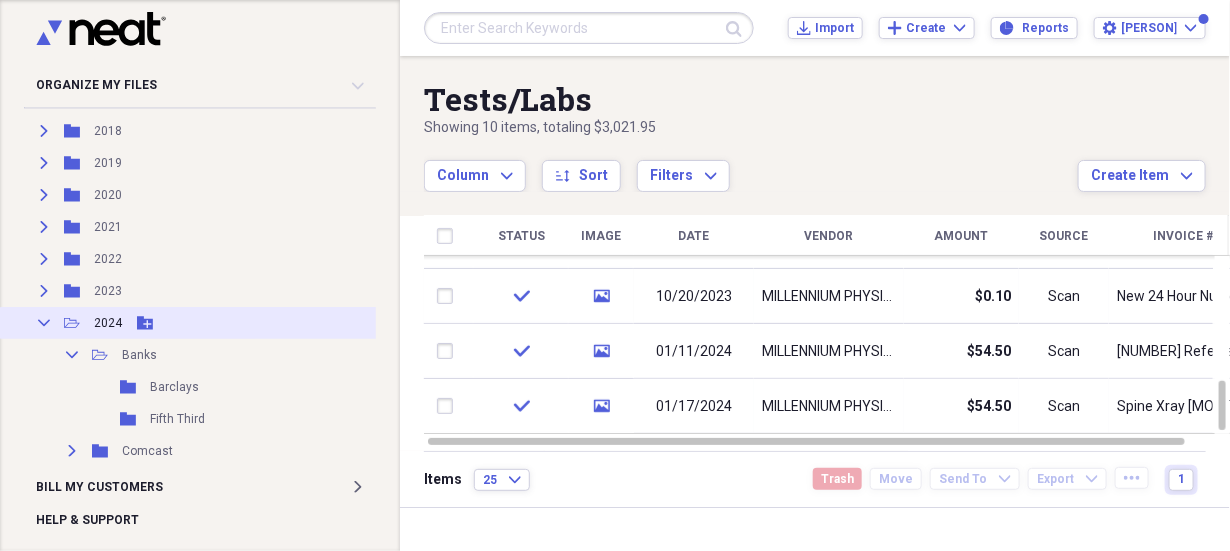scroll, scrollTop: 272, scrollLeft: 0, axis: vertical 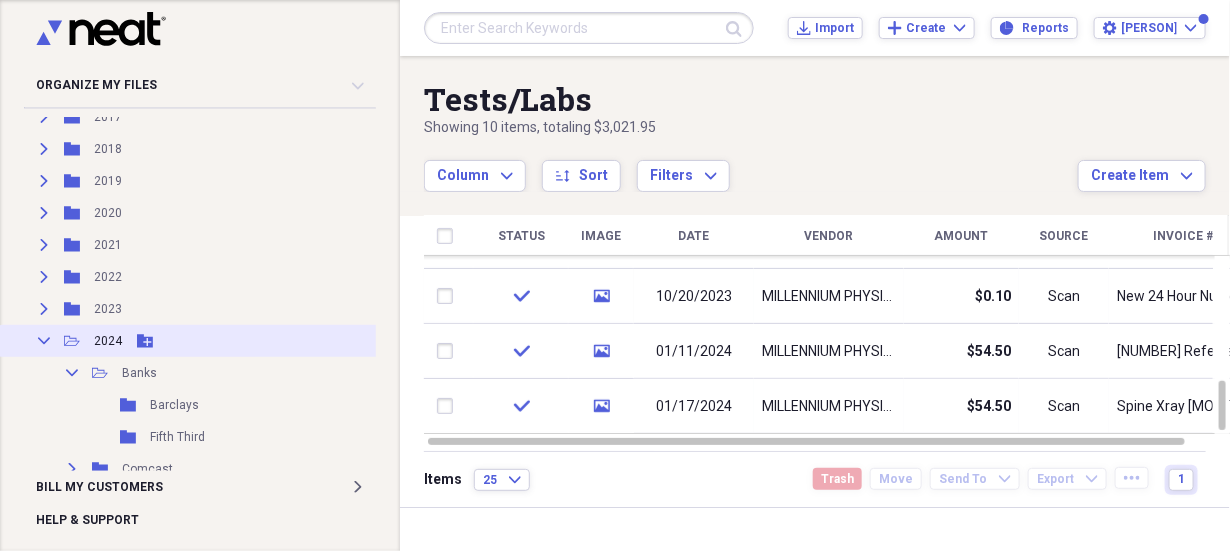 click 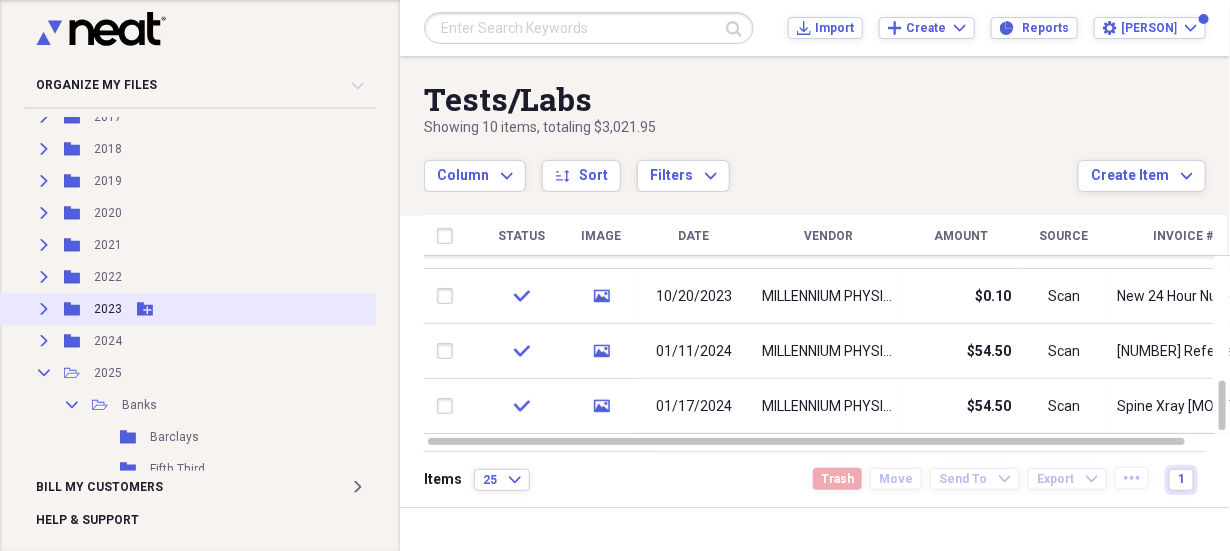 click on "Expand" 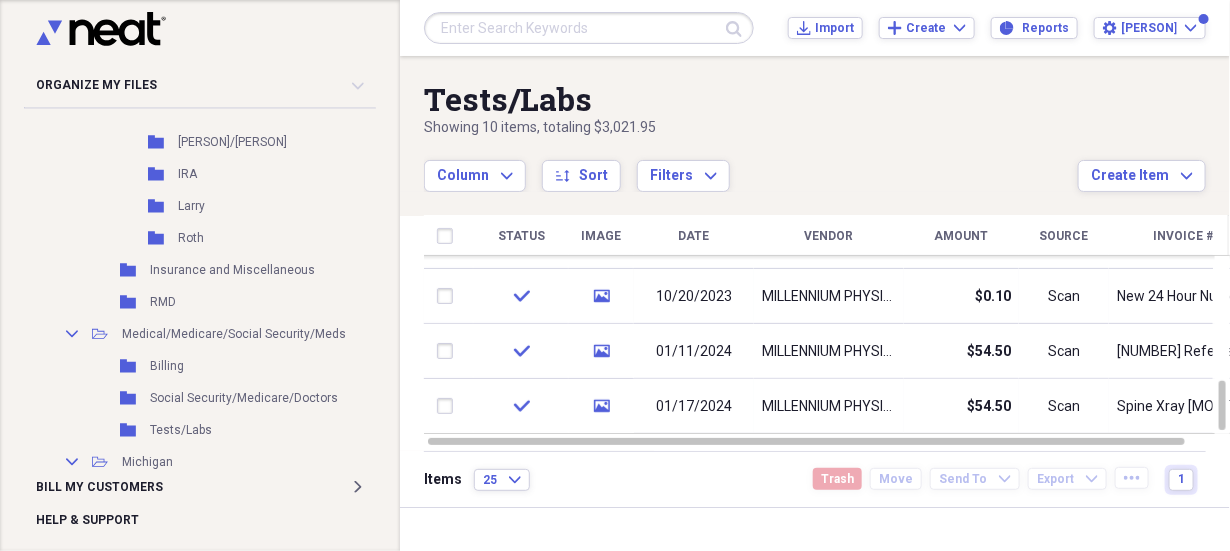 scroll, scrollTop: 2000, scrollLeft: 0, axis: vertical 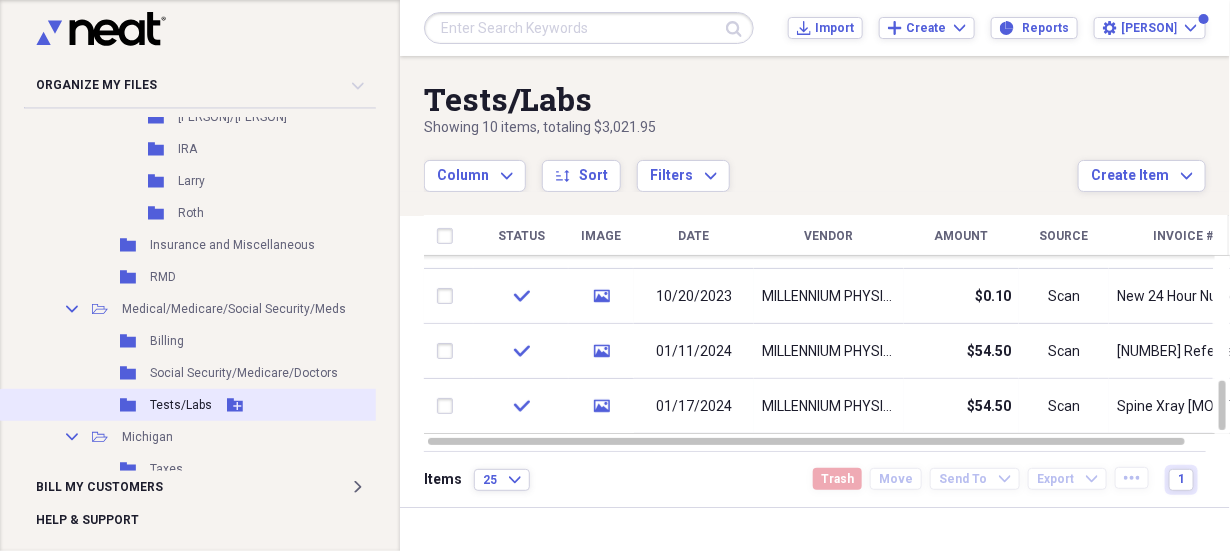 click on "Tests/Labs" at bounding box center (181, 405) 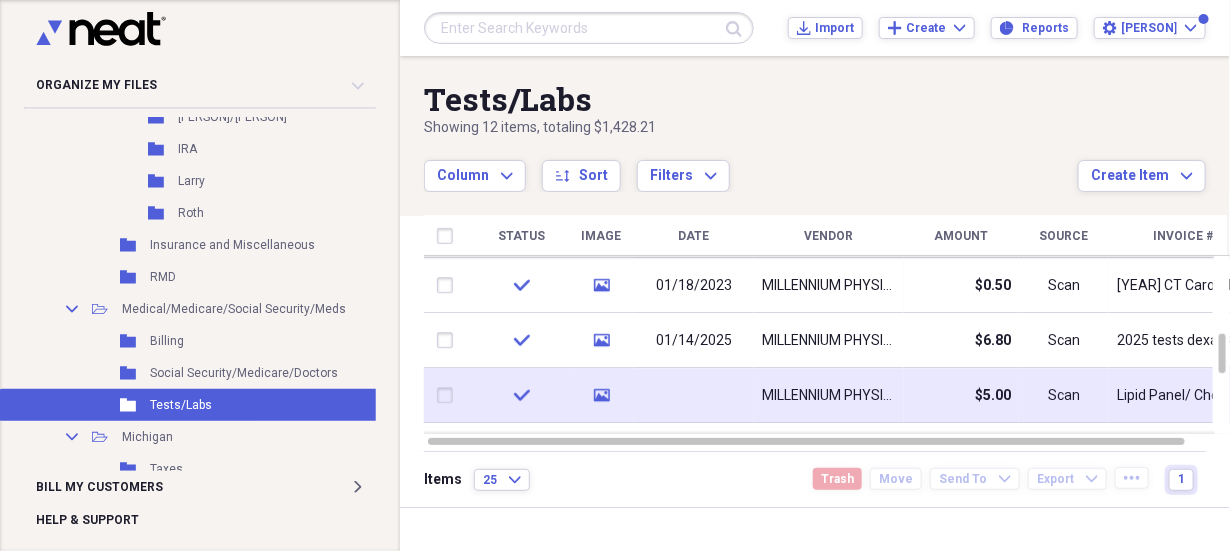 click on "MILLENNIUM PHYSICIAN GROUP" at bounding box center (829, 396) 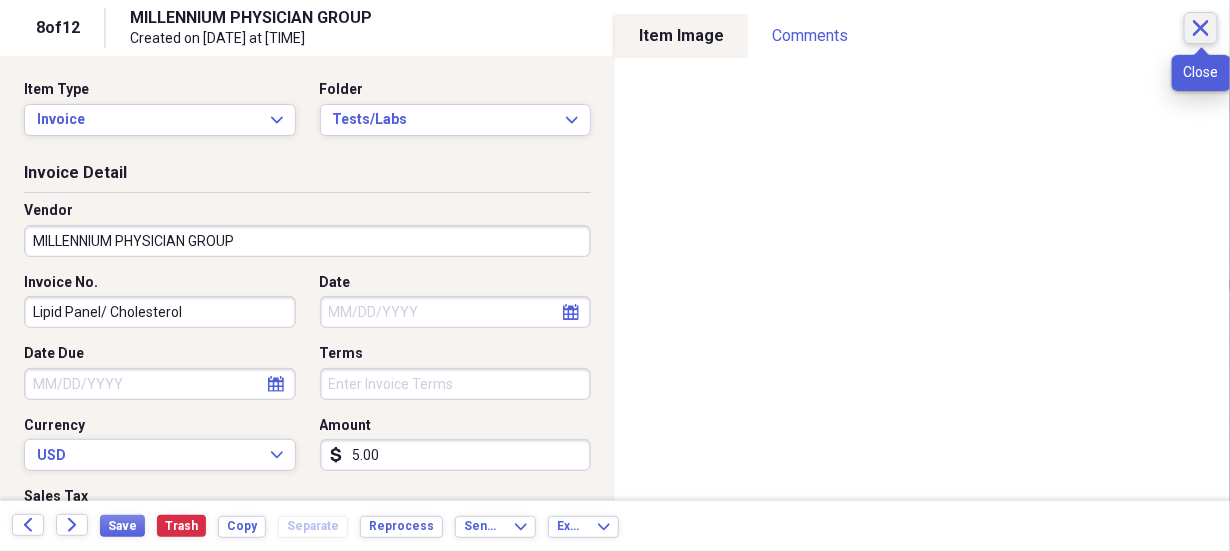click 